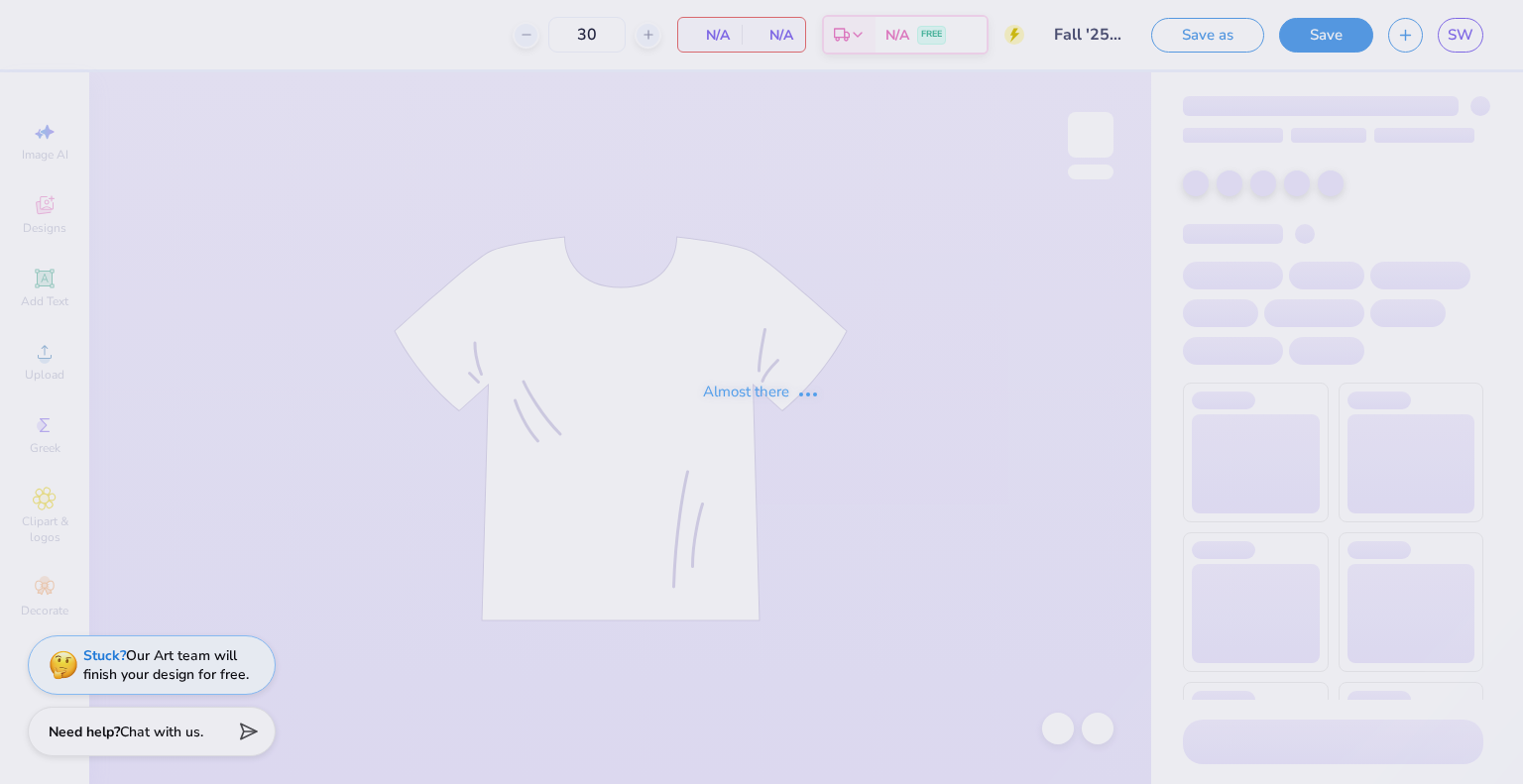 scroll, scrollTop: 0, scrollLeft: 0, axis: both 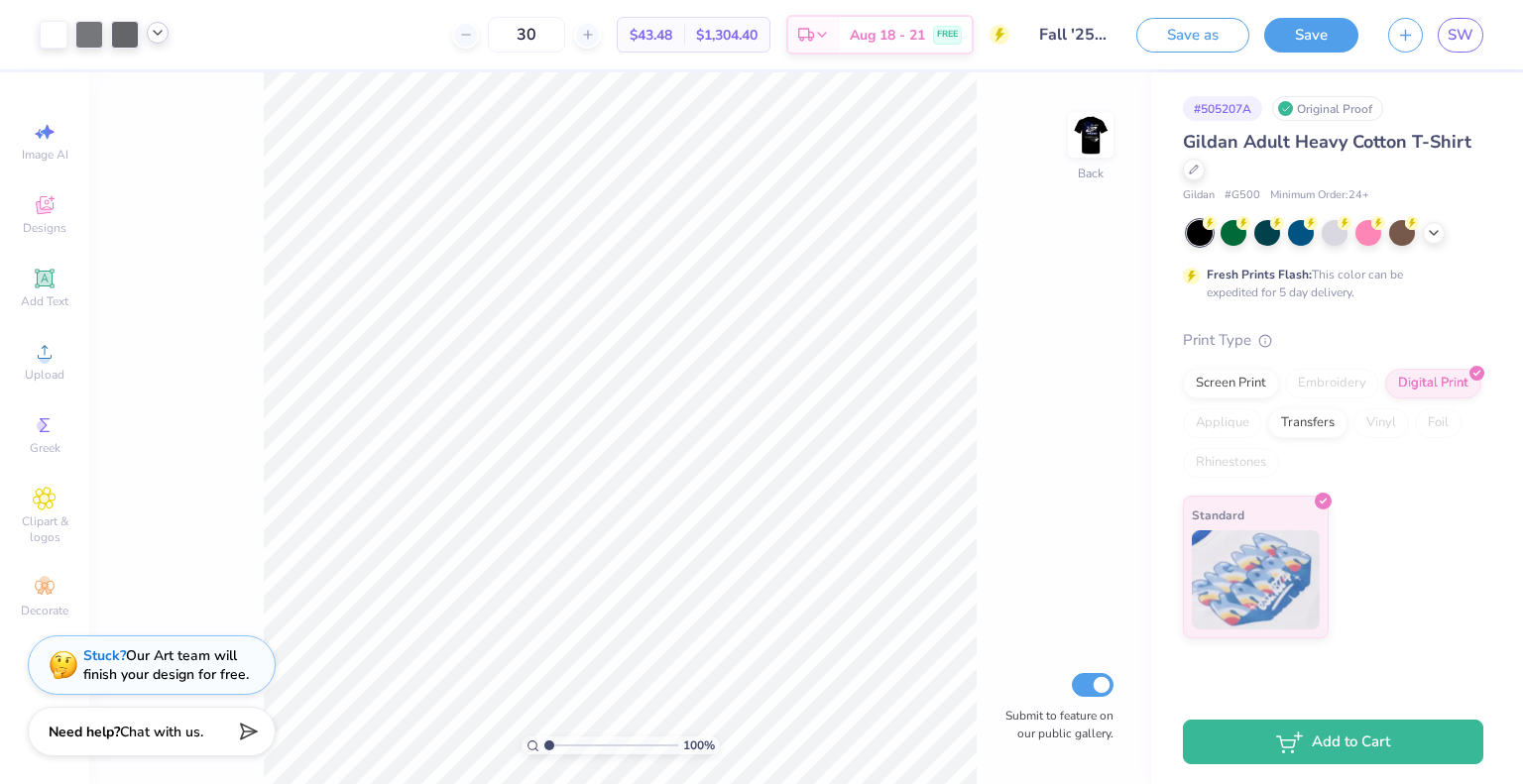 click 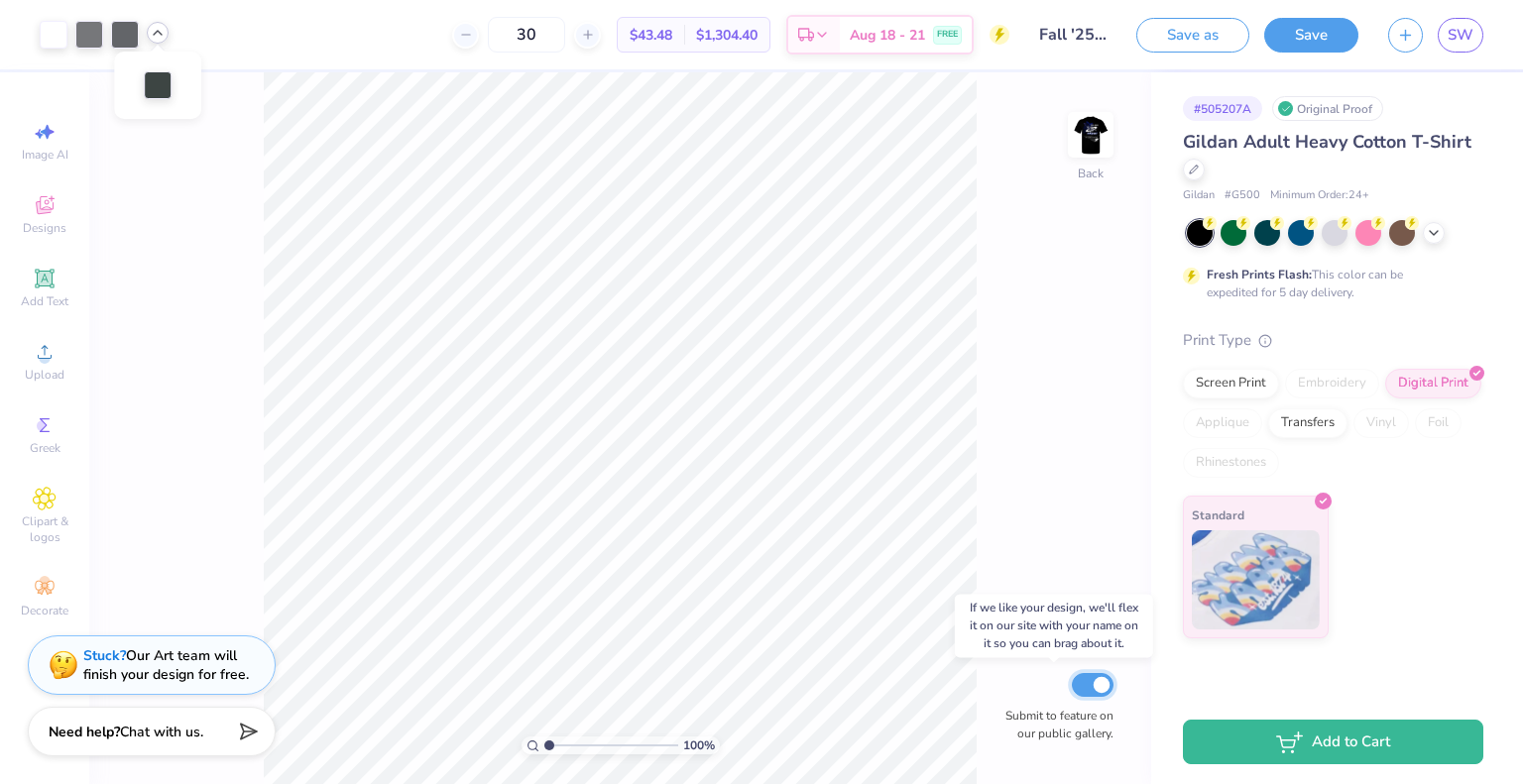 click on "Submit to feature on our public gallery." at bounding box center (1093, 685) 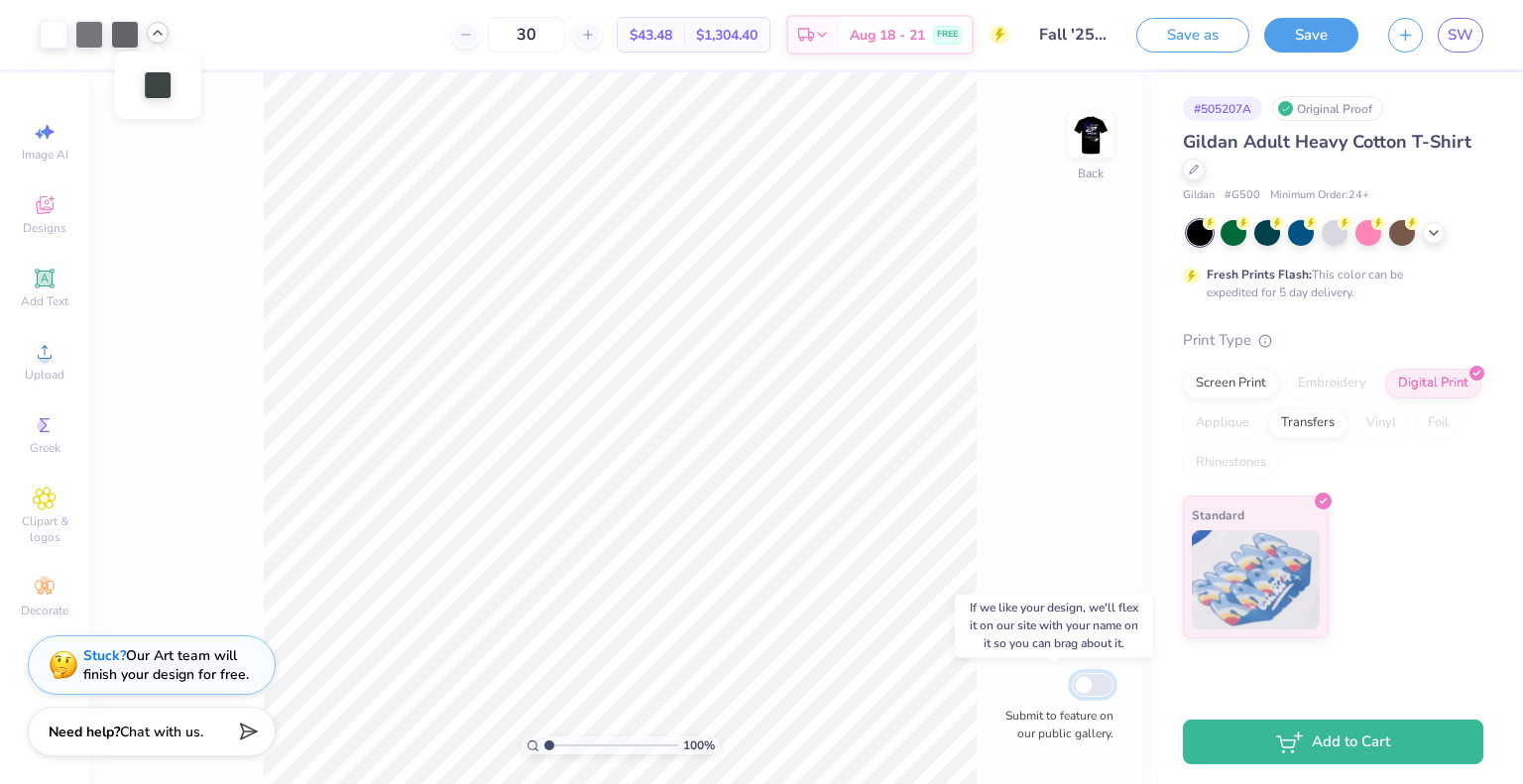 checkbox on "false" 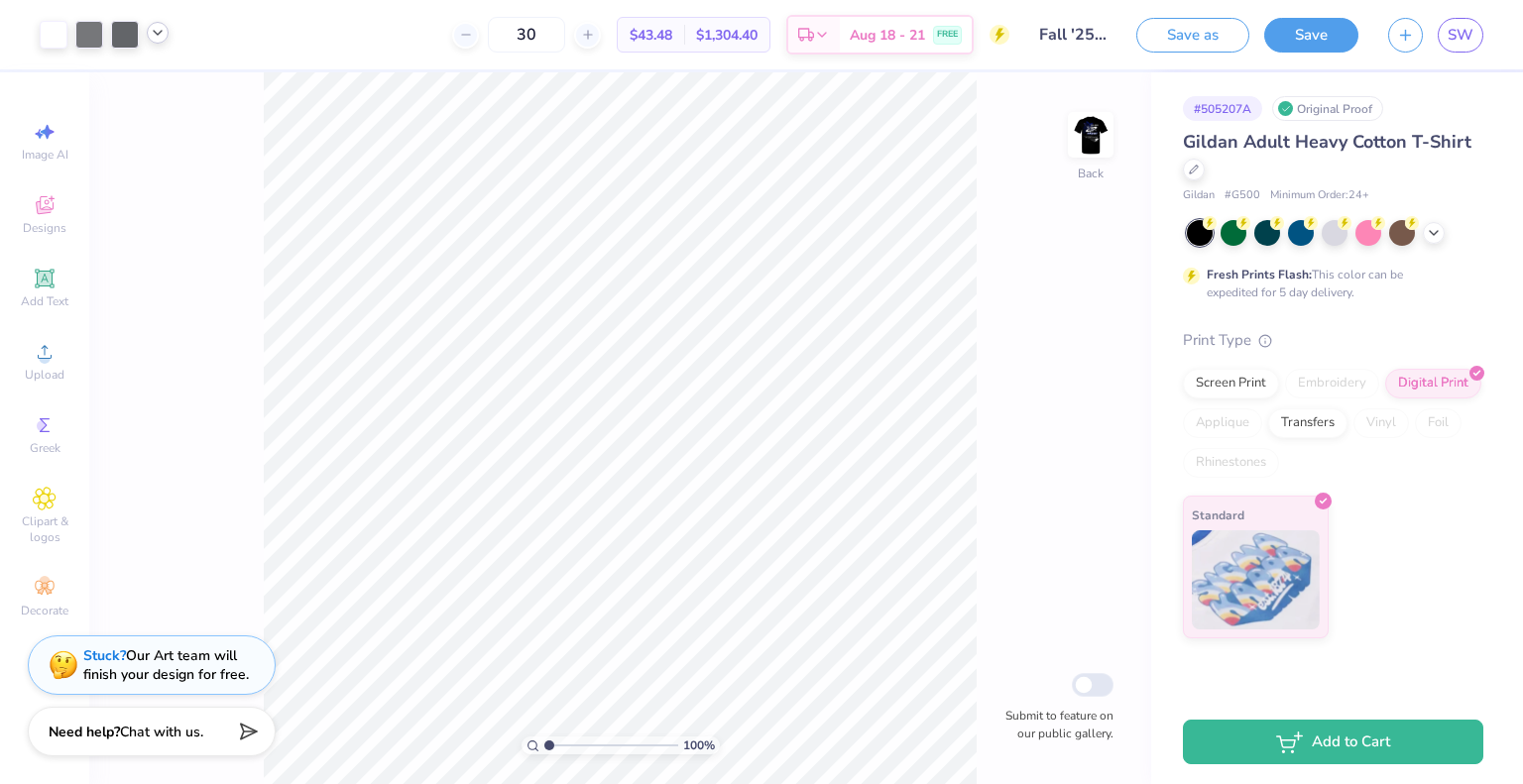 click on "100  % Back Submit to feature on our public gallery." at bounding box center [620, 428] 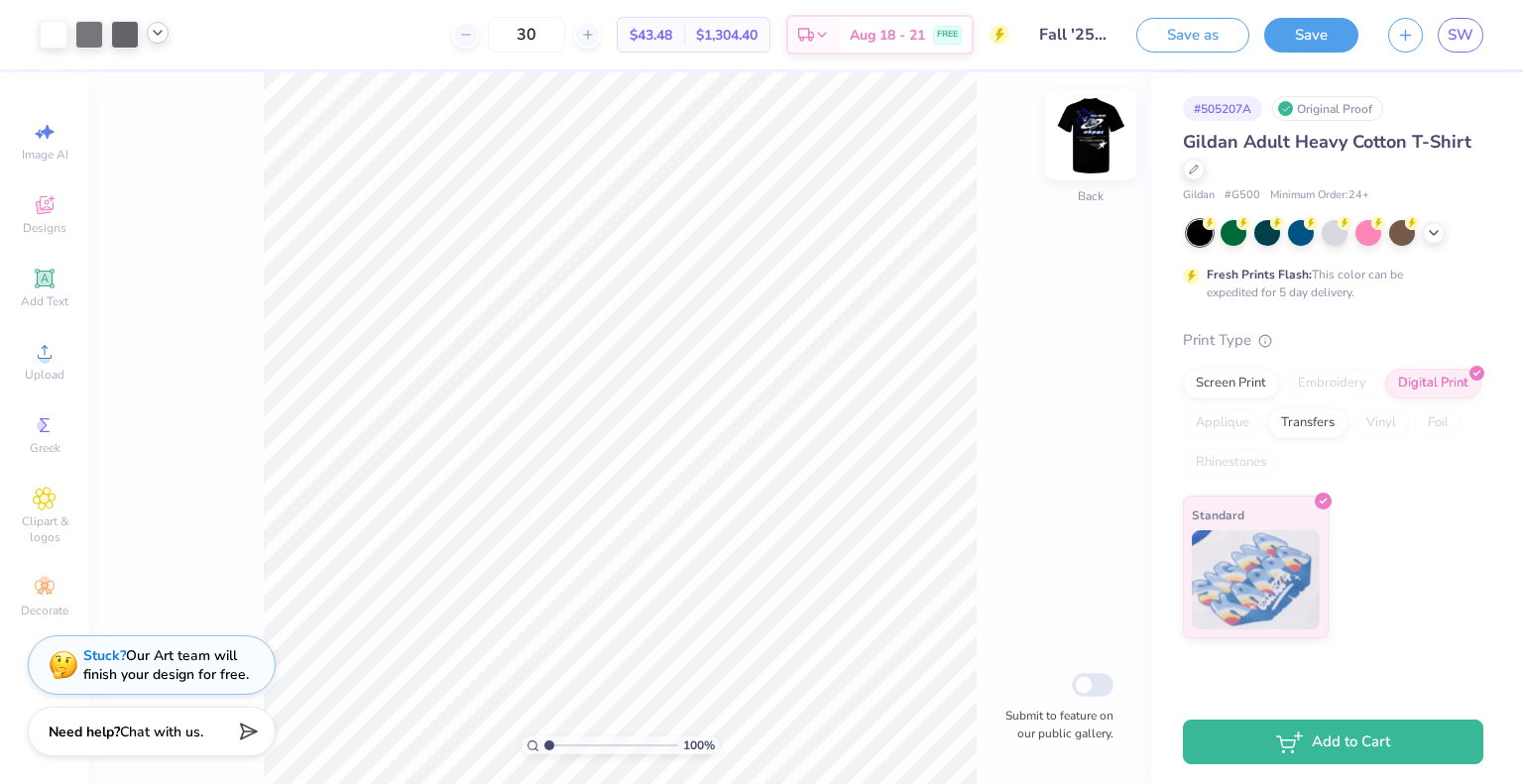 click at bounding box center (1091, 135) 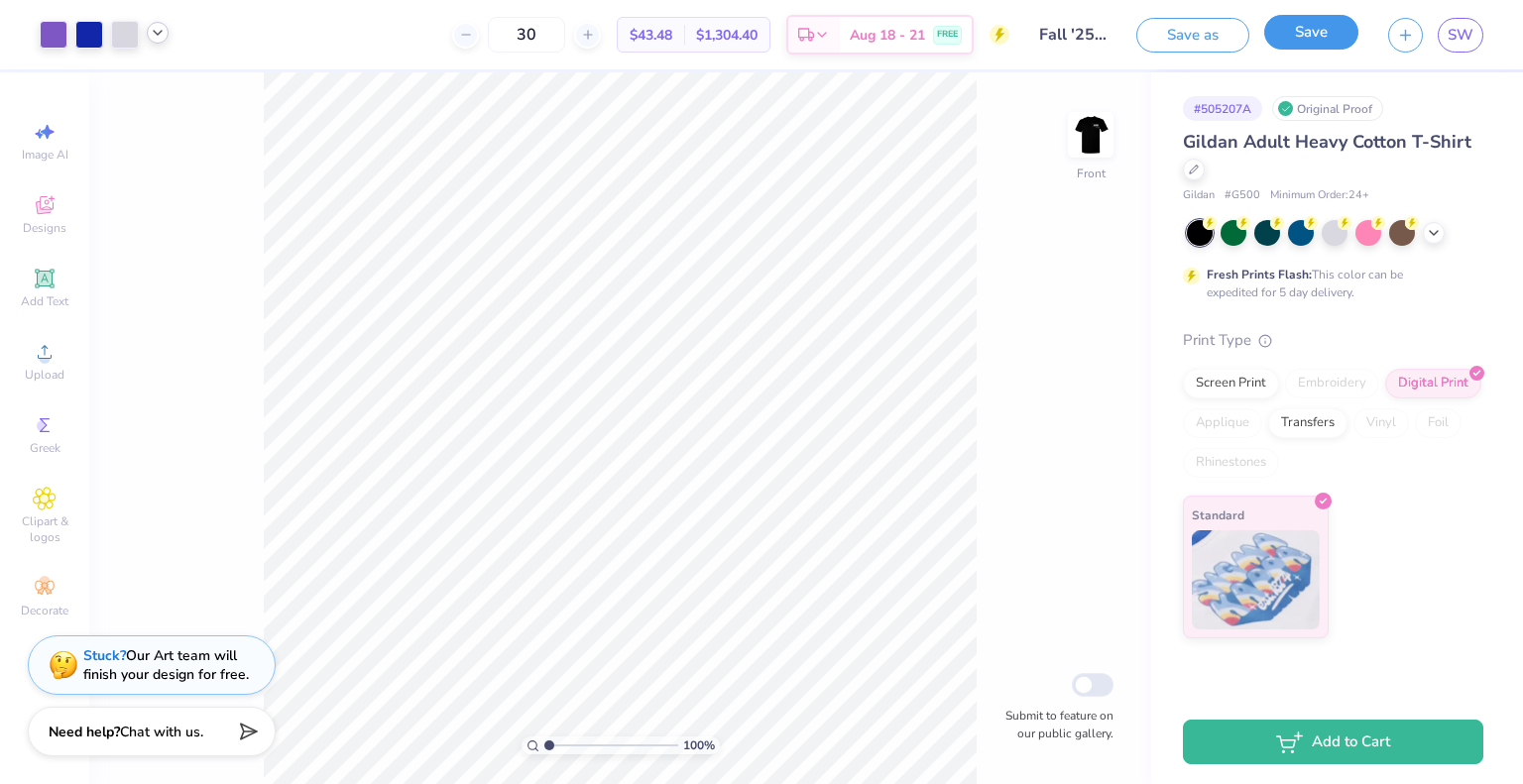 click on "Save" at bounding box center [1311, 32] 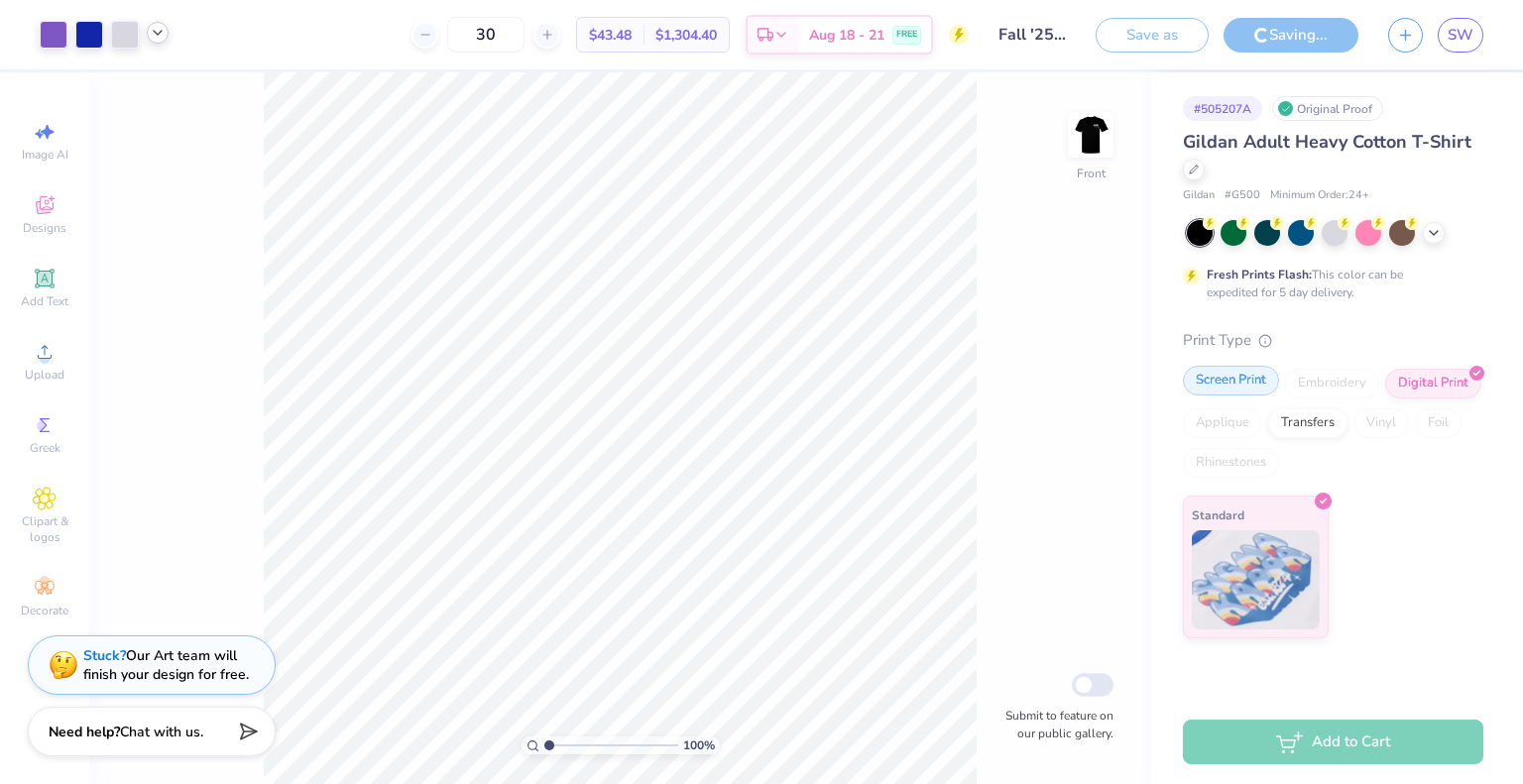 click on "Screen Print" at bounding box center [1230, 381] 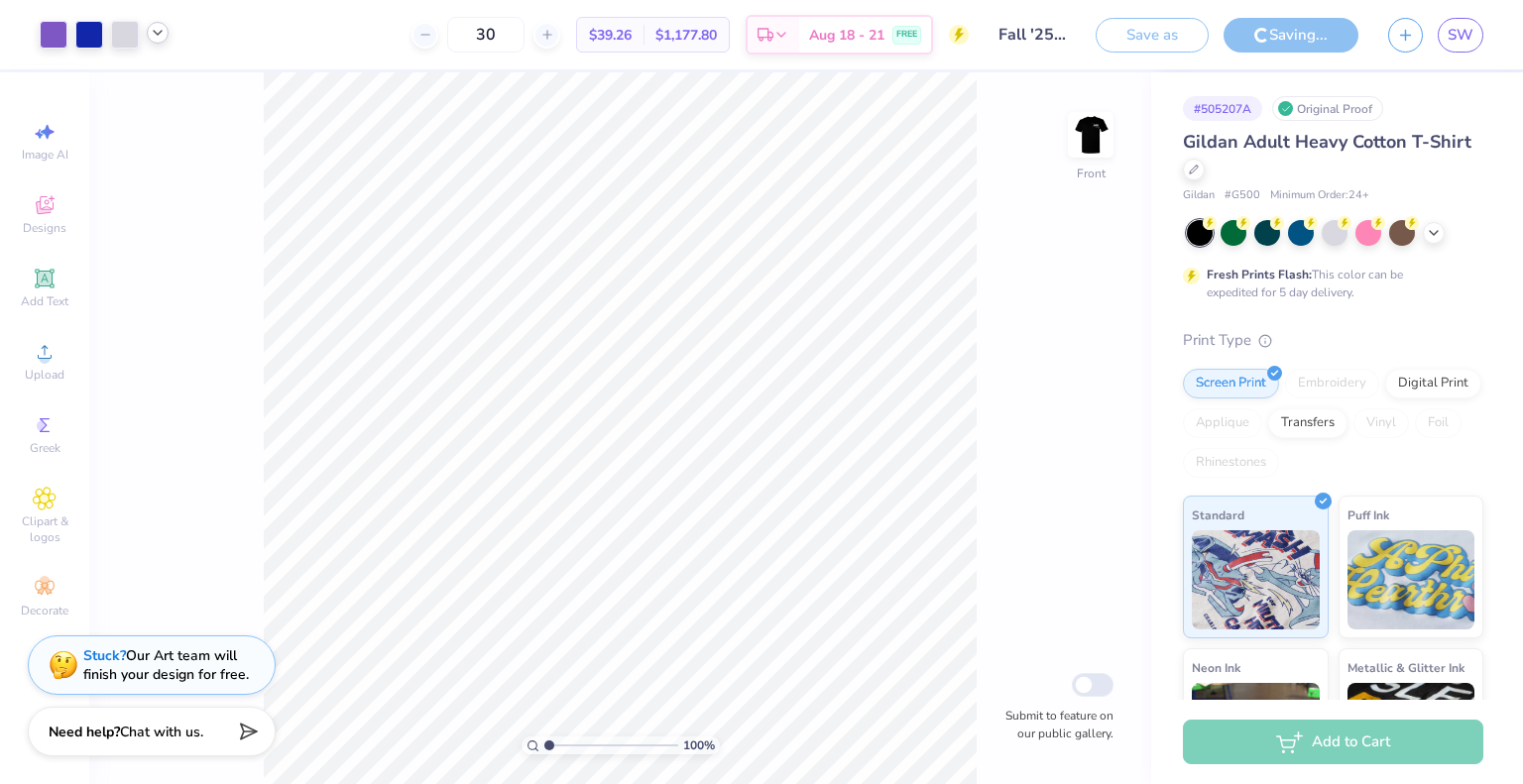 click on "Art colors 30 $39.26 Per Item $1,177.80 Total Est.  Delivery Aug 18 - 21 FREE Design Title Fall '25 2 Save as Saving... SW" at bounding box center (762, 35) 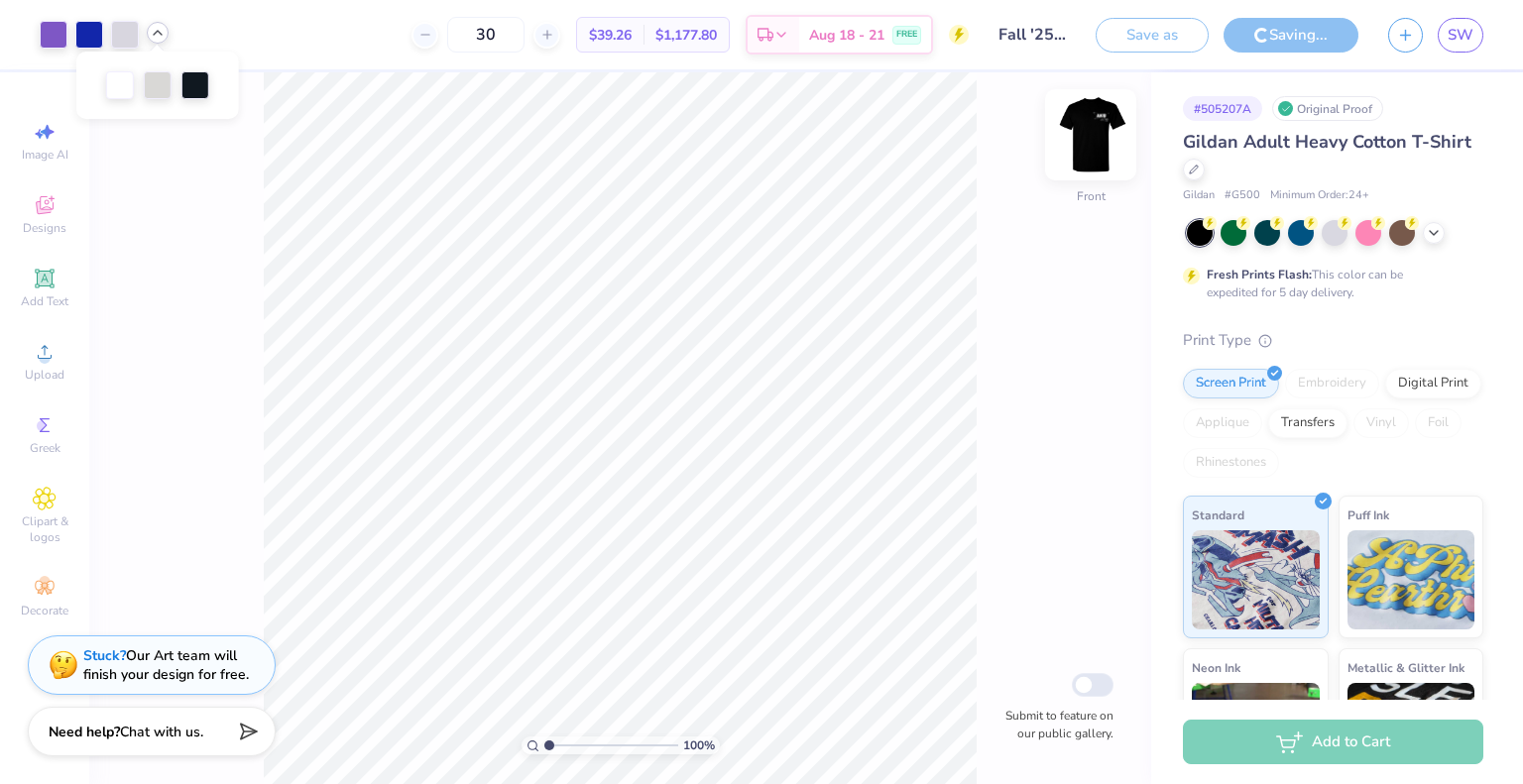 click at bounding box center [1091, 135] 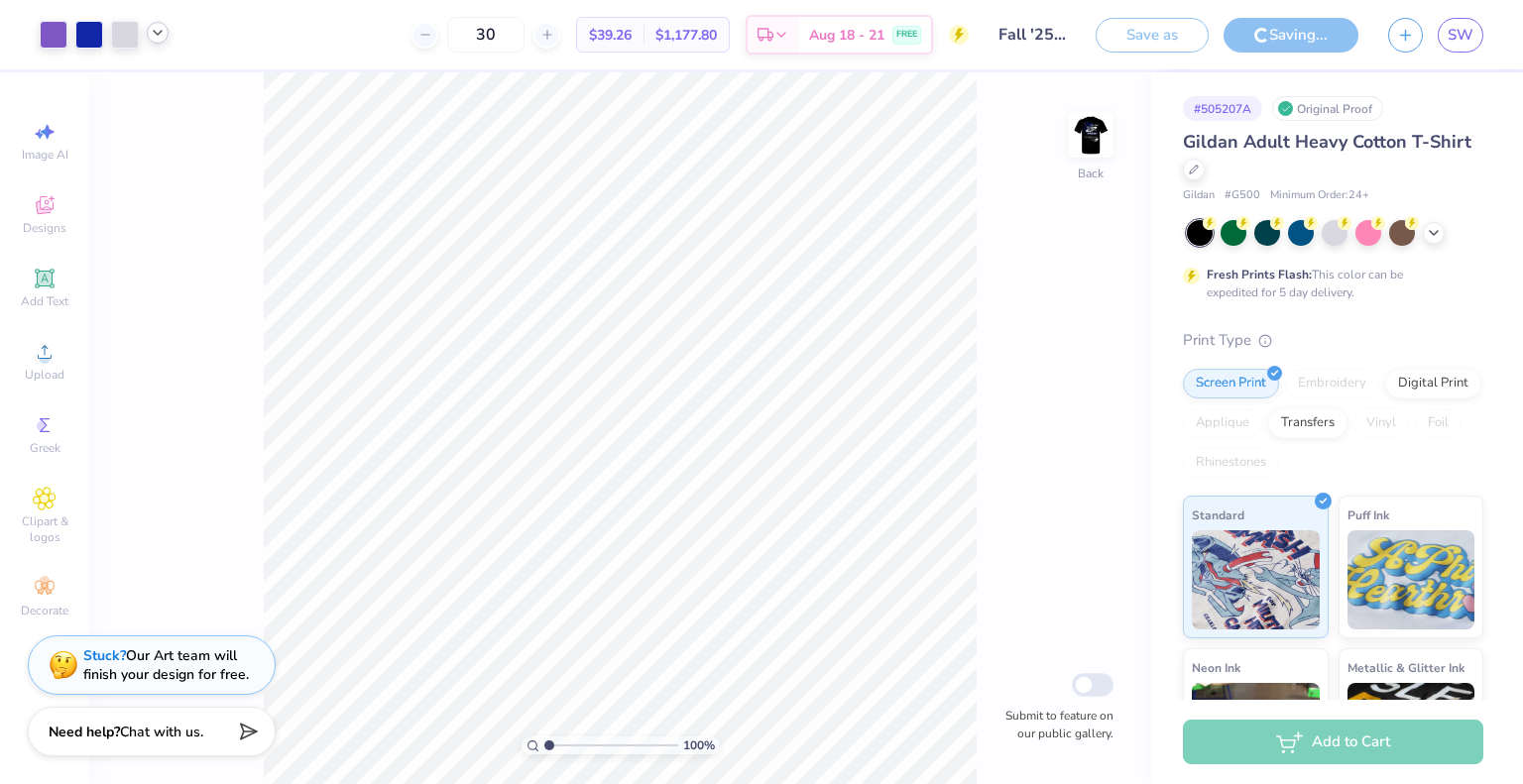 click at bounding box center [1091, 135] 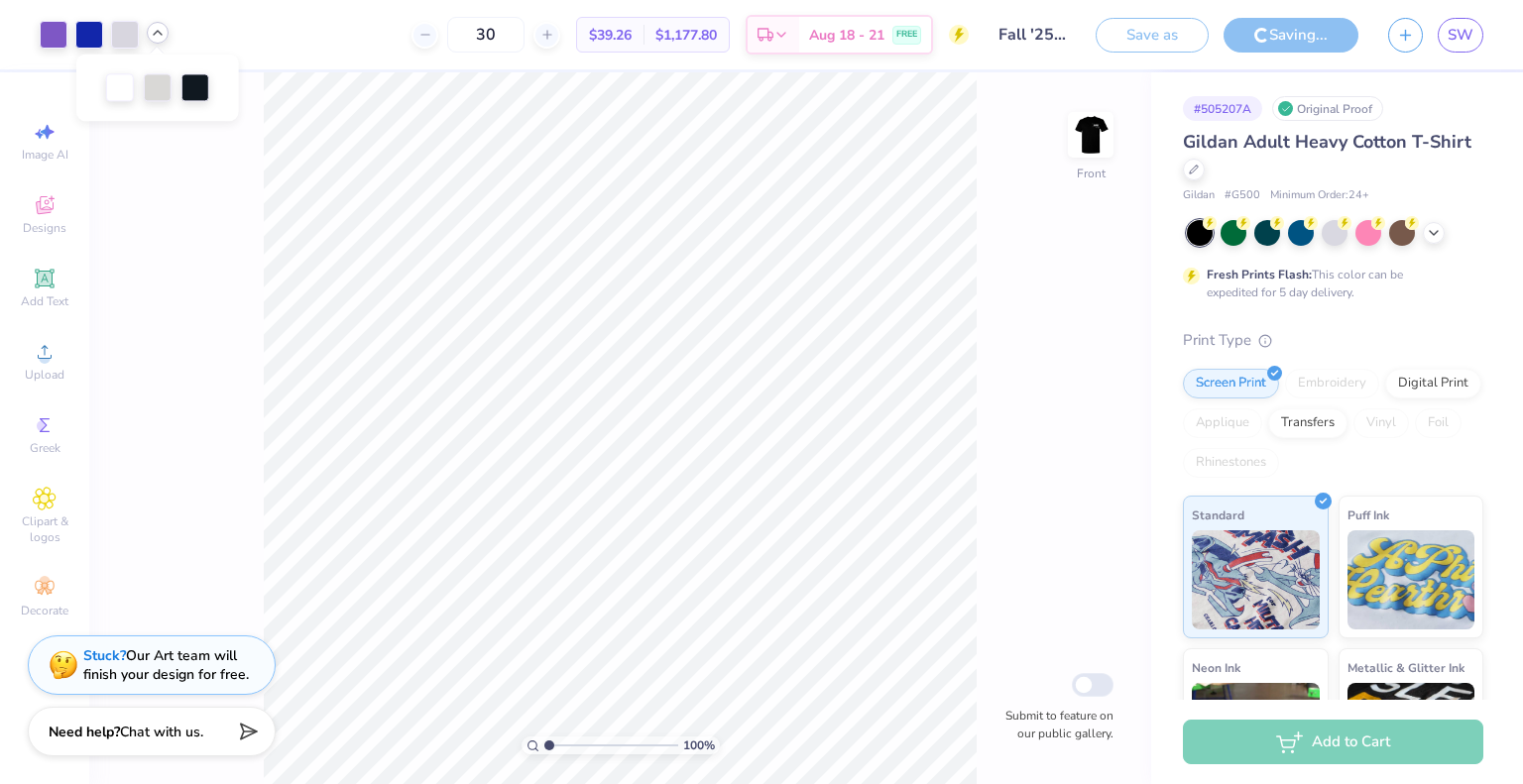 click at bounding box center [1091, 135] 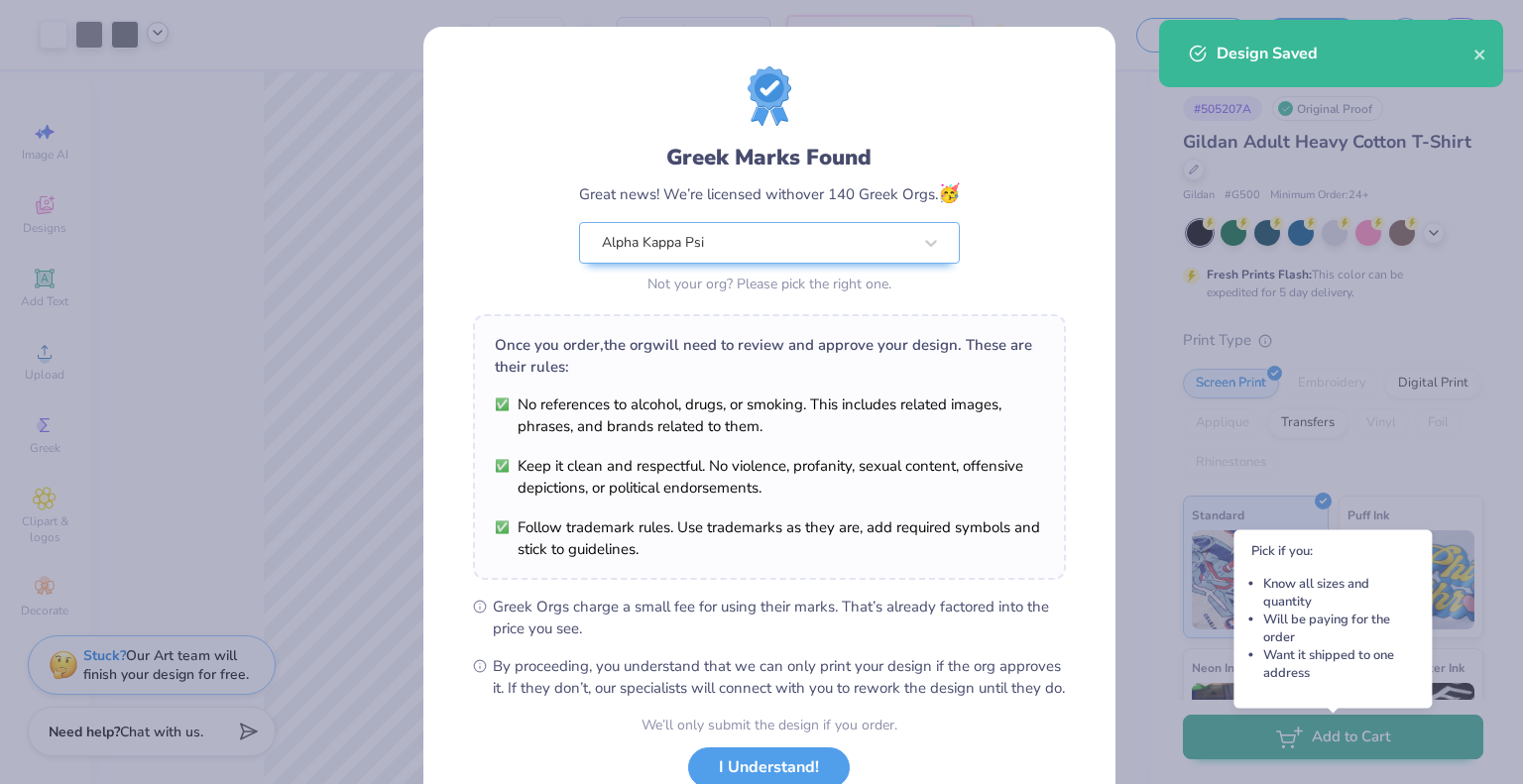 click on "Greek Marks Found Great news! We’re licensed with  over 140 Greek Orgs. 🥳 Alpha Kappa Psi Not your org? Please pick the right one. Once you order,  the org  will need to review and approve your design. These are their rules: No references to alcohol, drugs, or smoking. This includes related images, phrases, and brands related to them. Keep it clean and respectful. No violence, profanity, sexual content, offensive depictions, or political endorsements. Follow trademark rules. Use trademarks as they are, add required symbols and stick to guidelines. Greek Orgs charge a small fee for using their marks. That’s already factored into the price you see. By proceeding, you understand that we can only print your design if the org approves it. If they don’t, our specialists will connect with you to rework the design until they do. We’ll only submit the design if you order. I Understand! No  Greek  marks in your design?" at bounding box center (762, 392) 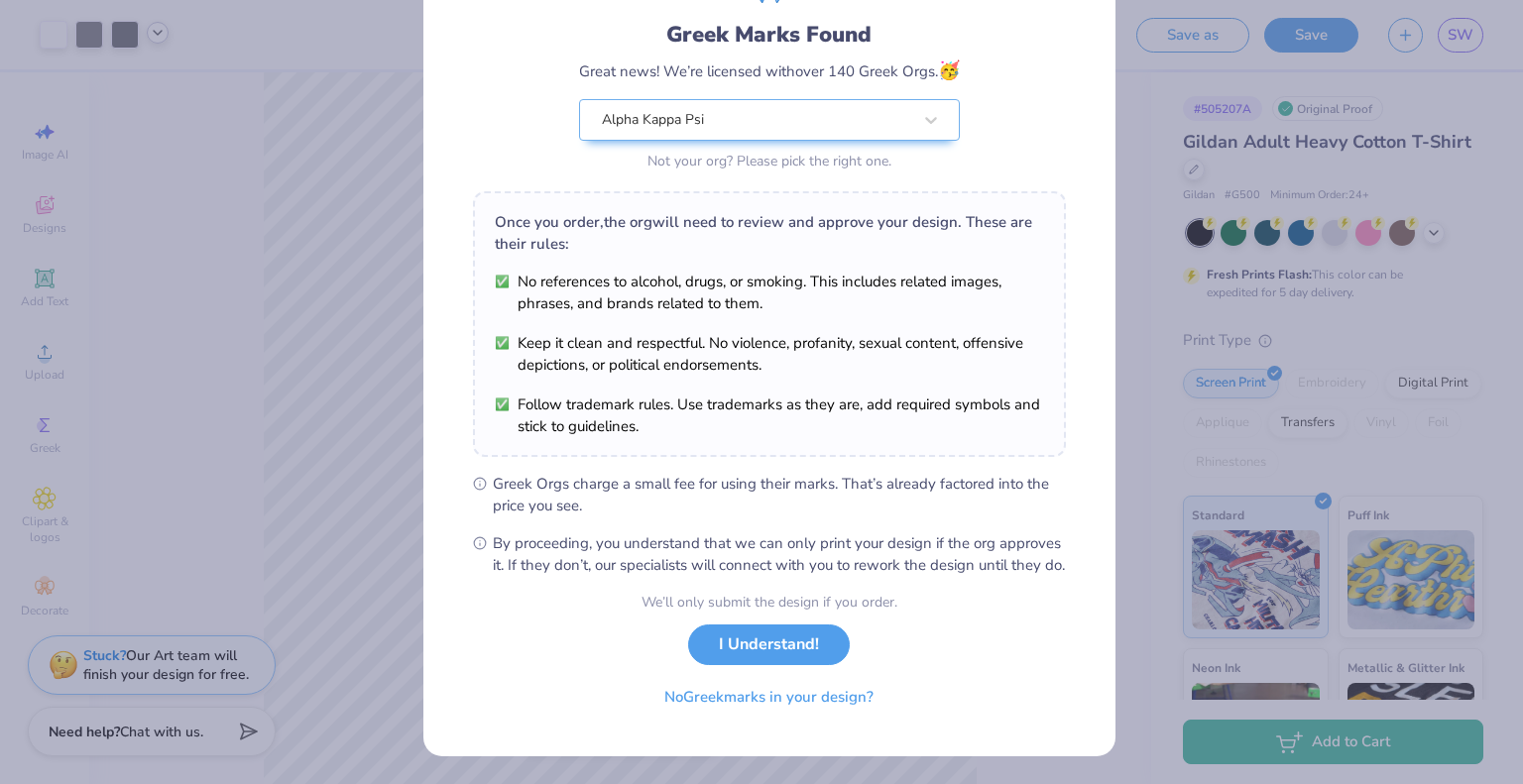 scroll, scrollTop: 135, scrollLeft: 0, axis: vertical 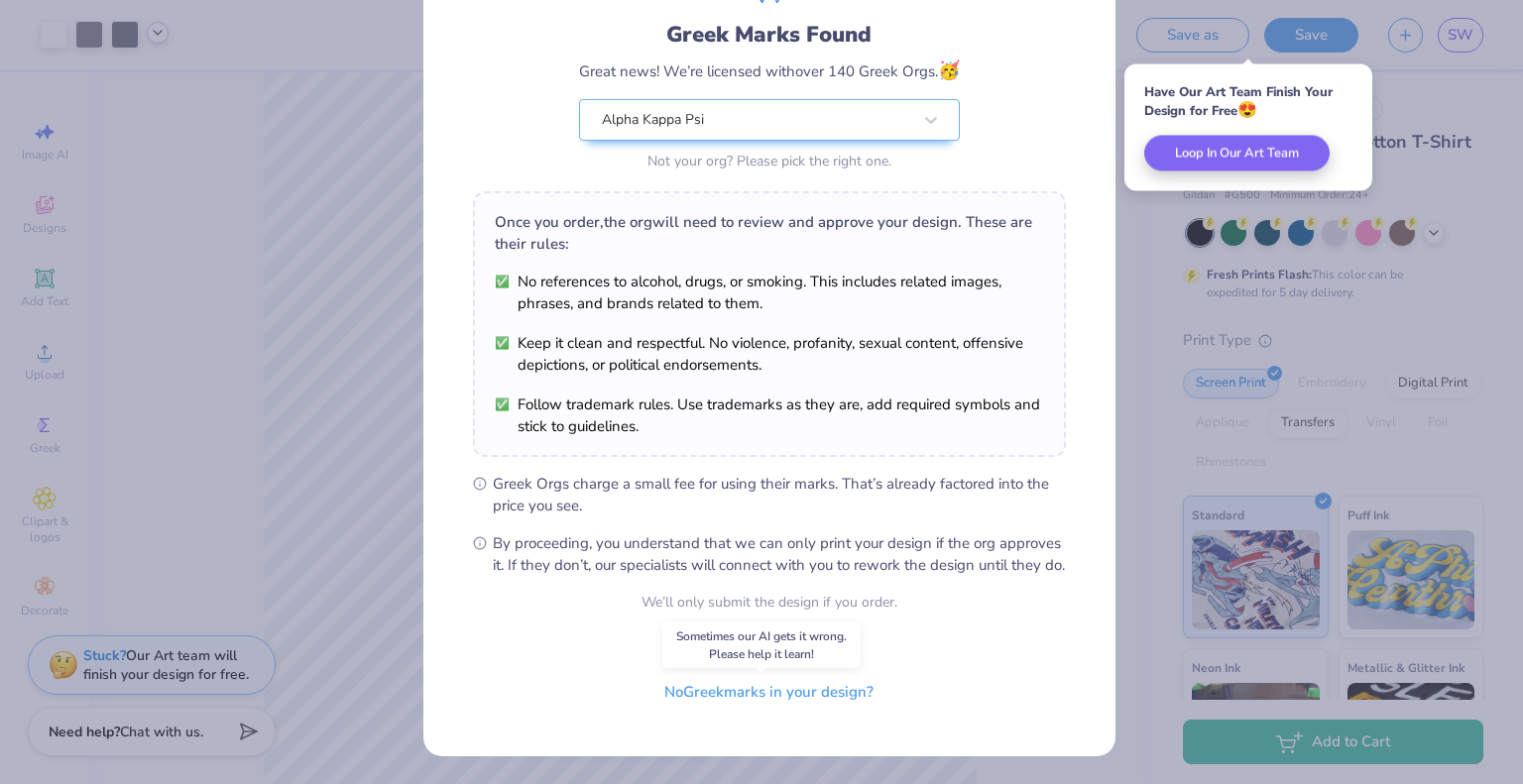 click on "No  Greek  marks in your design?" at bounding box center [768, 692] 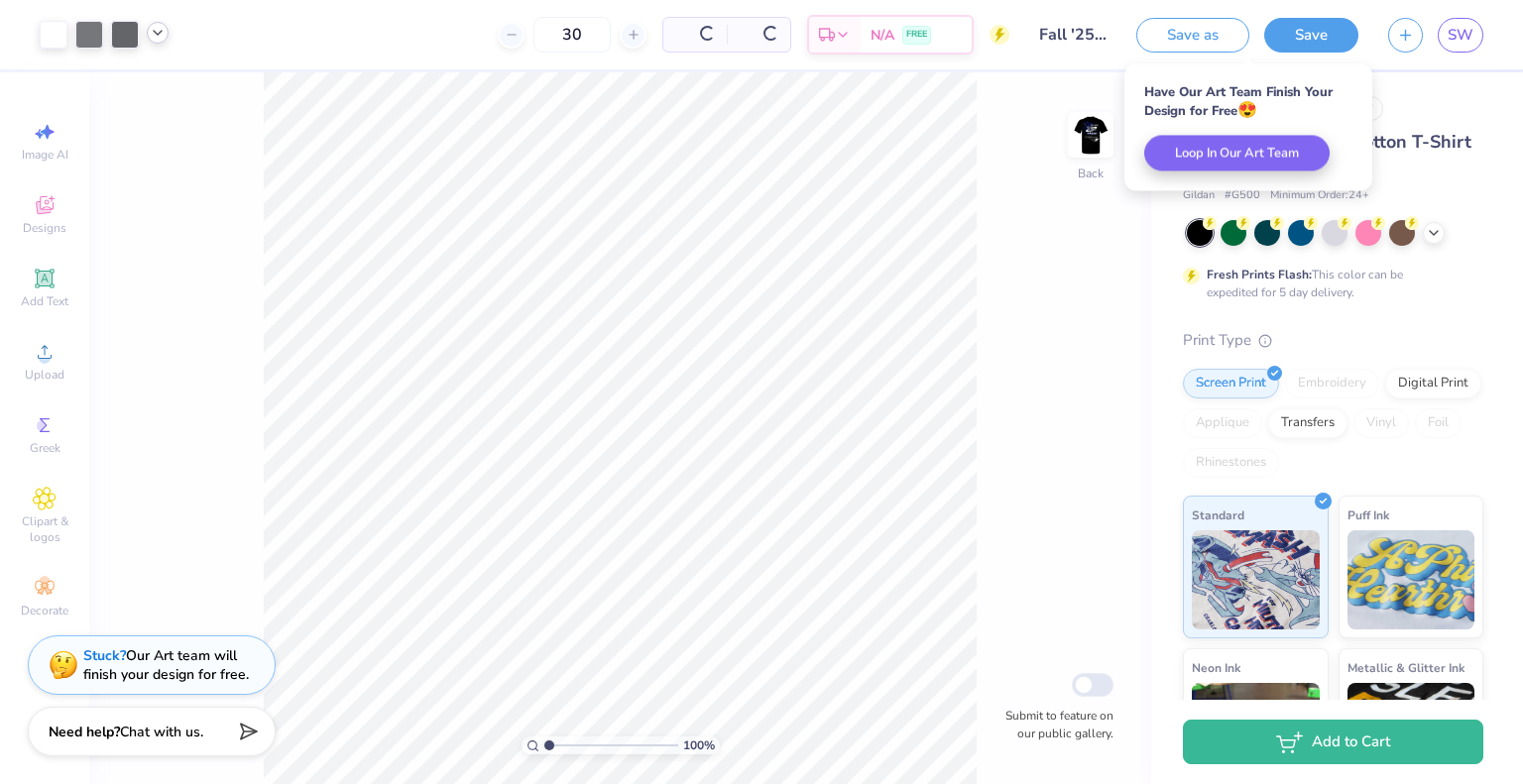 scroll, scrollTop: 0, scrollLeft: 0, axis: both 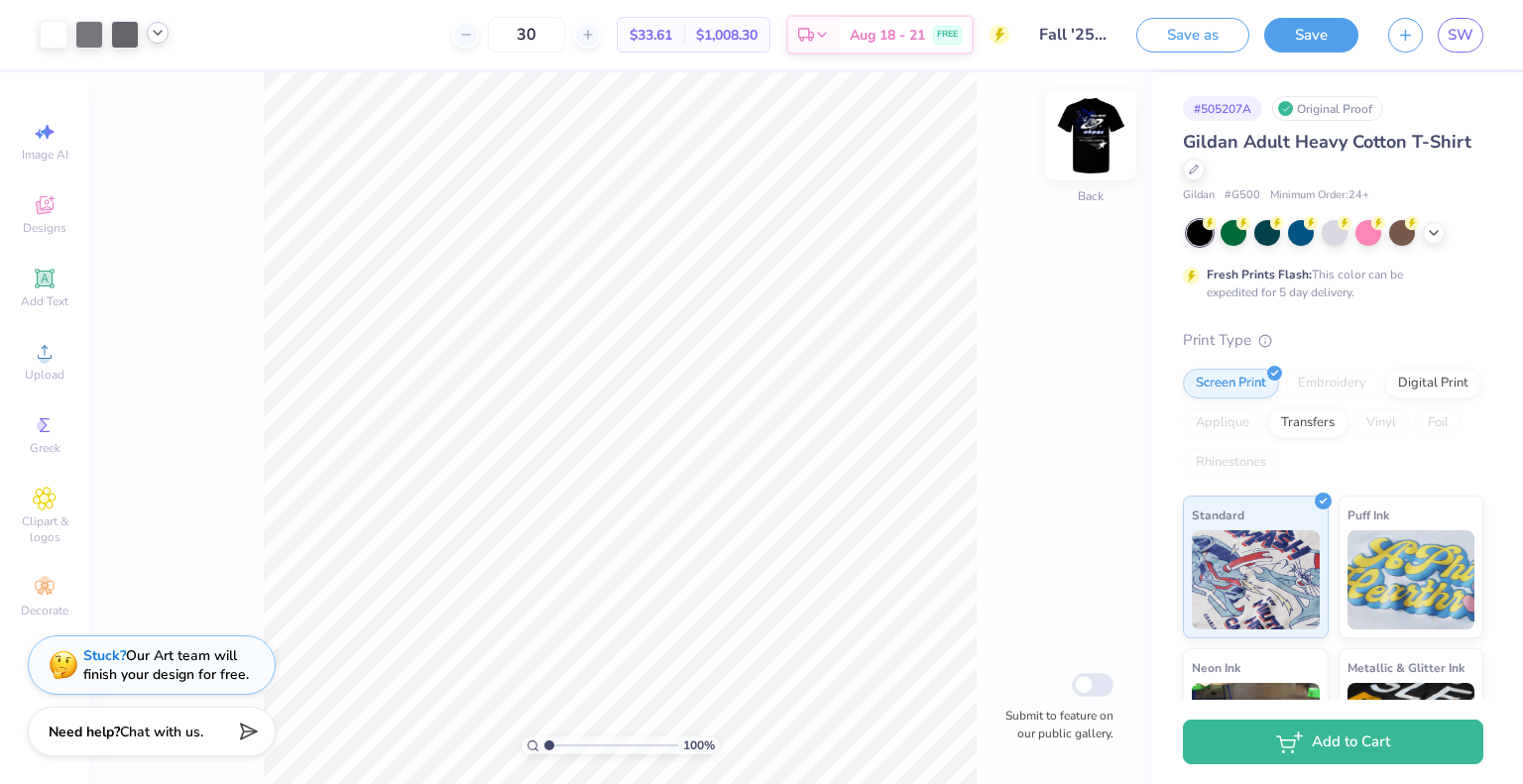 click at bounding box center [1091, 135] 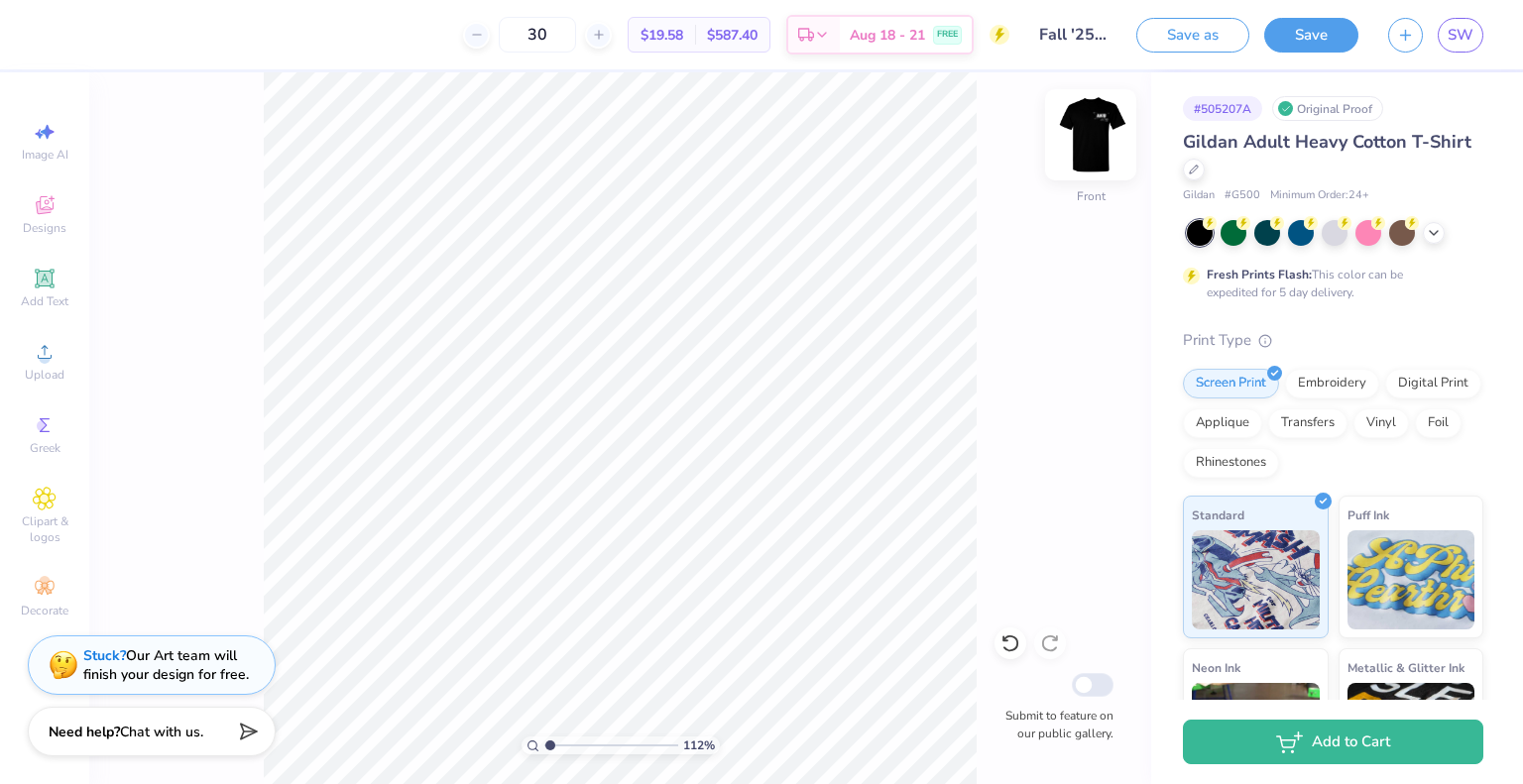 click at bounding box center [1091, 135] 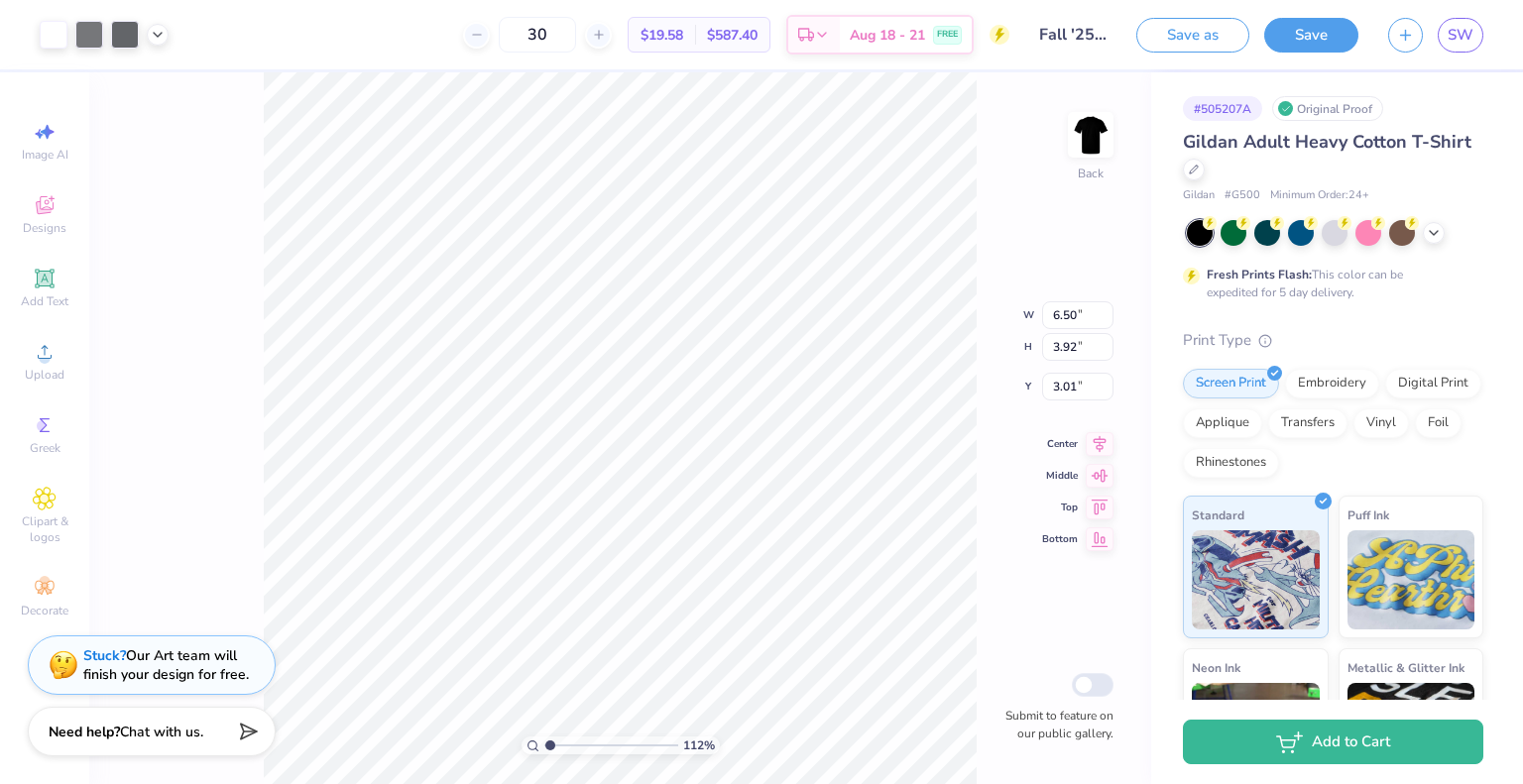 type on "1.12462516806343" 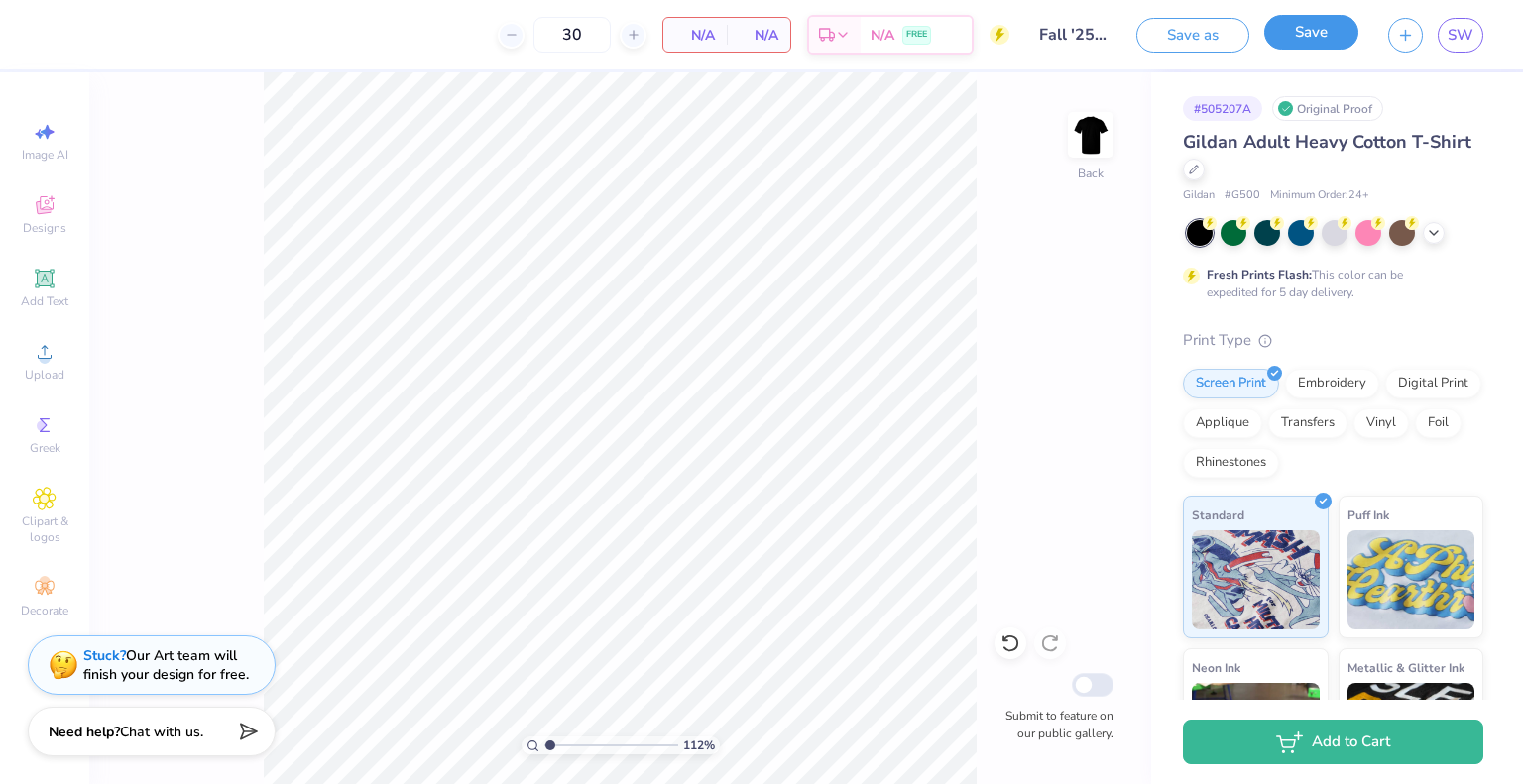 click on "Save" at bounding box center (1311, 32) 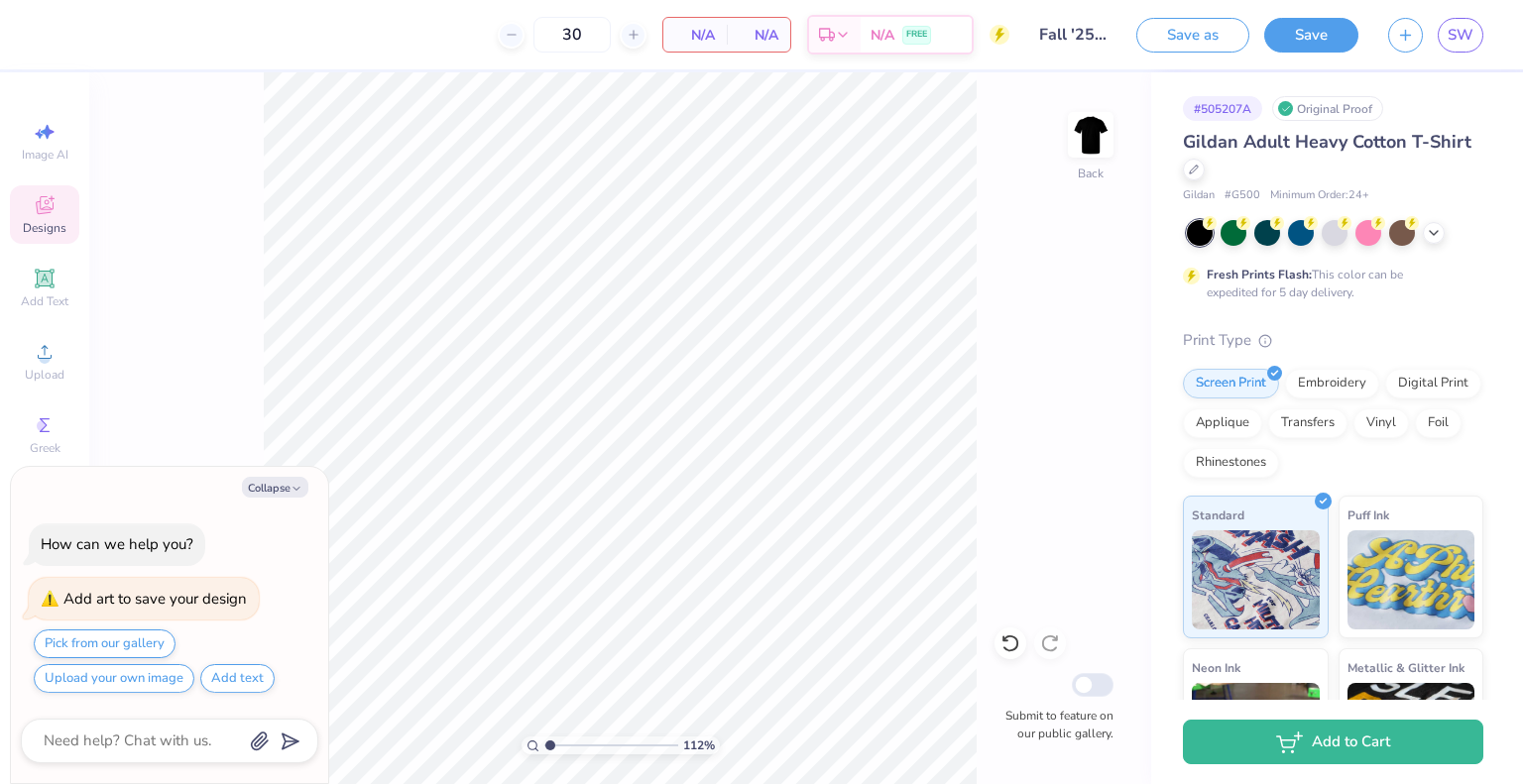type on "x" 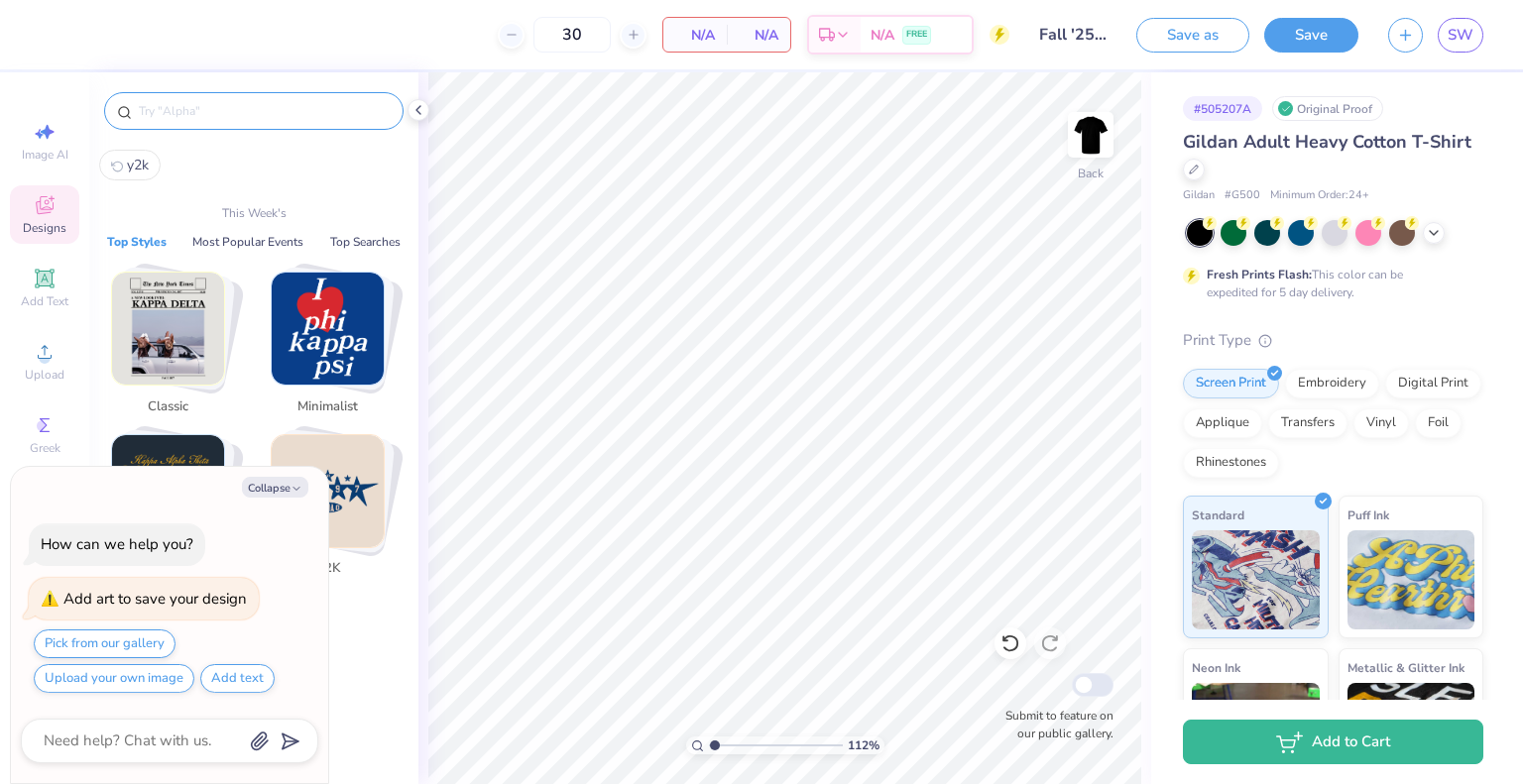 click at bounding box center (264, 111) 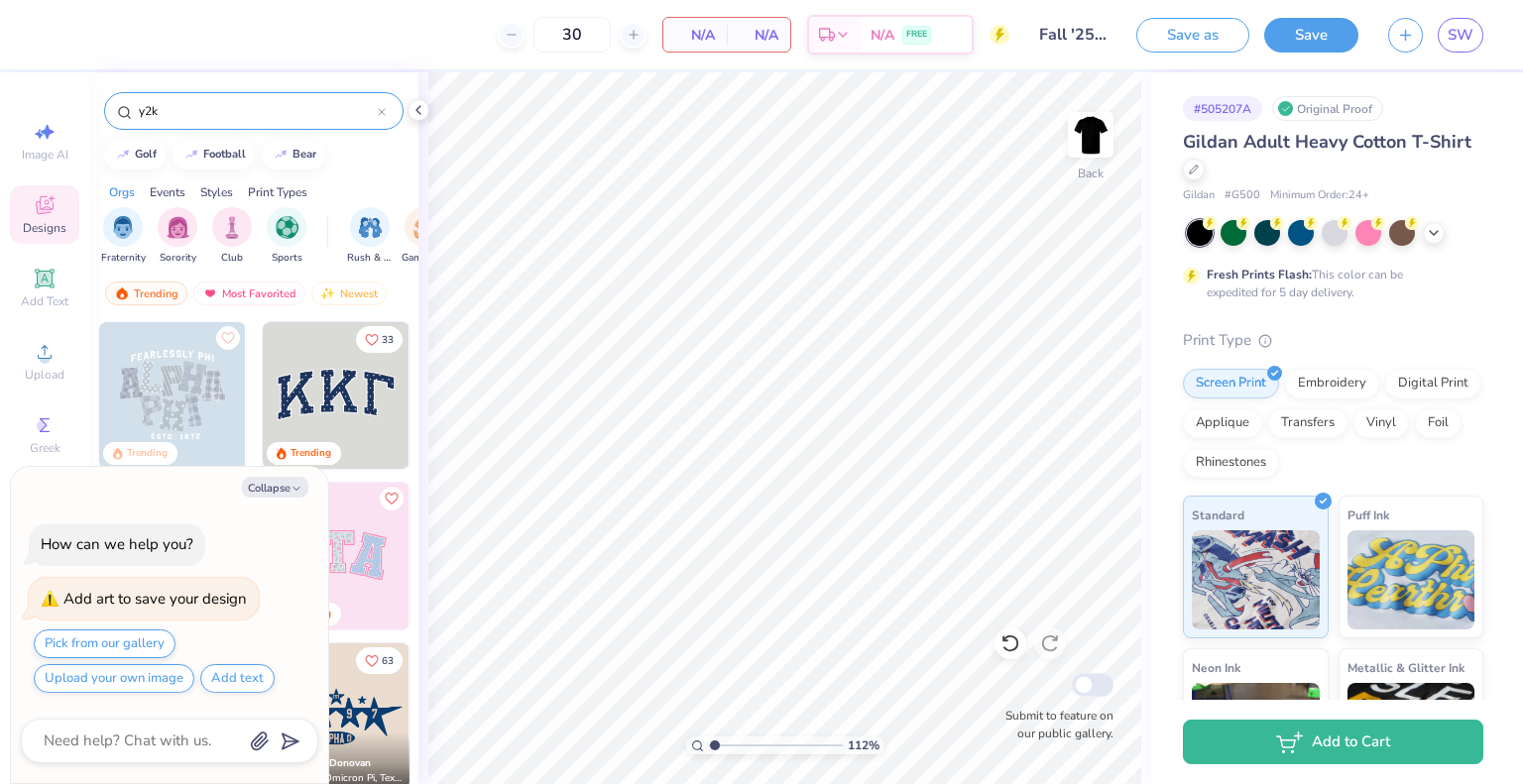 type on "y2k" 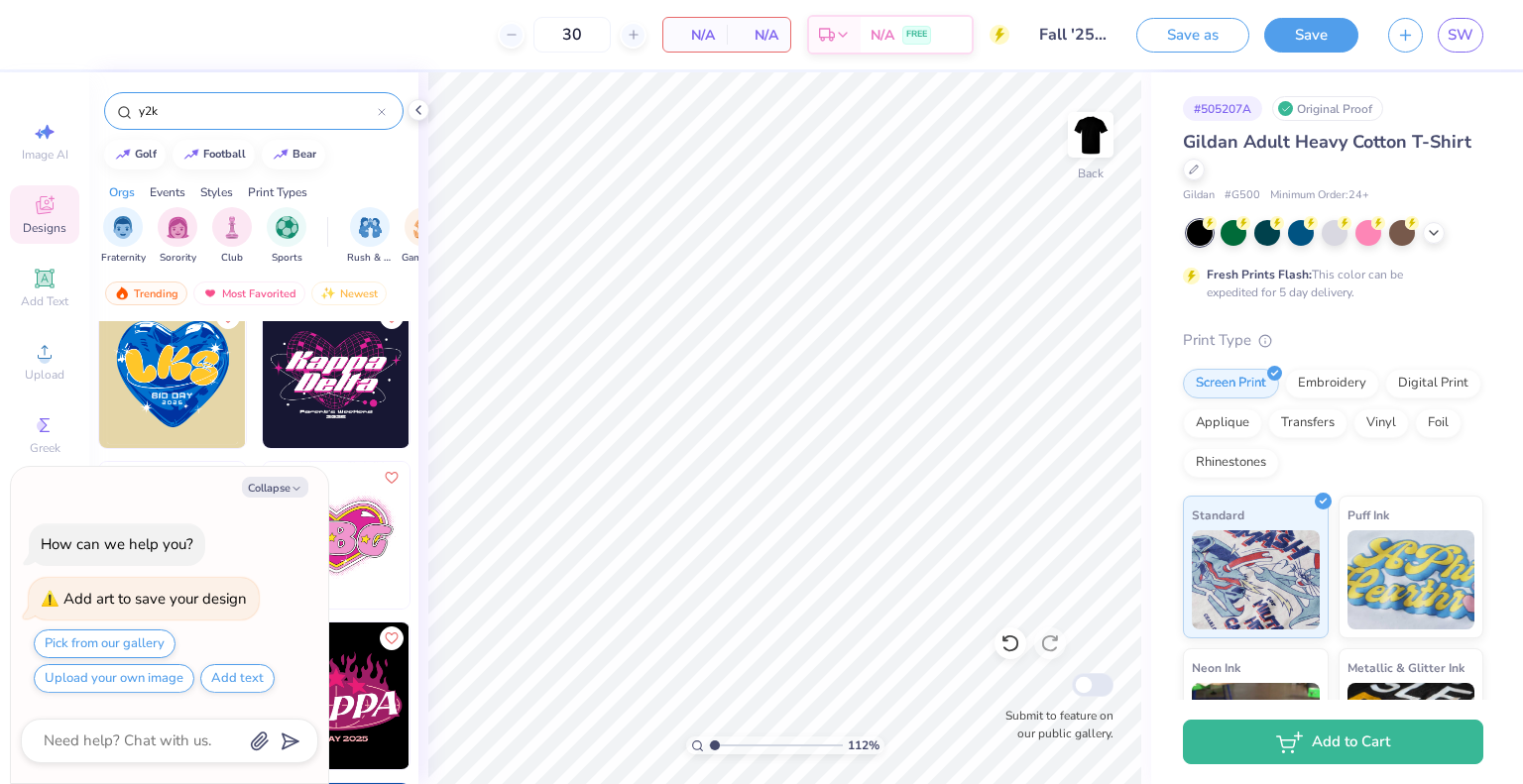 scroll, scrollTop: 502, scrollLeft: 0, axis: vertical 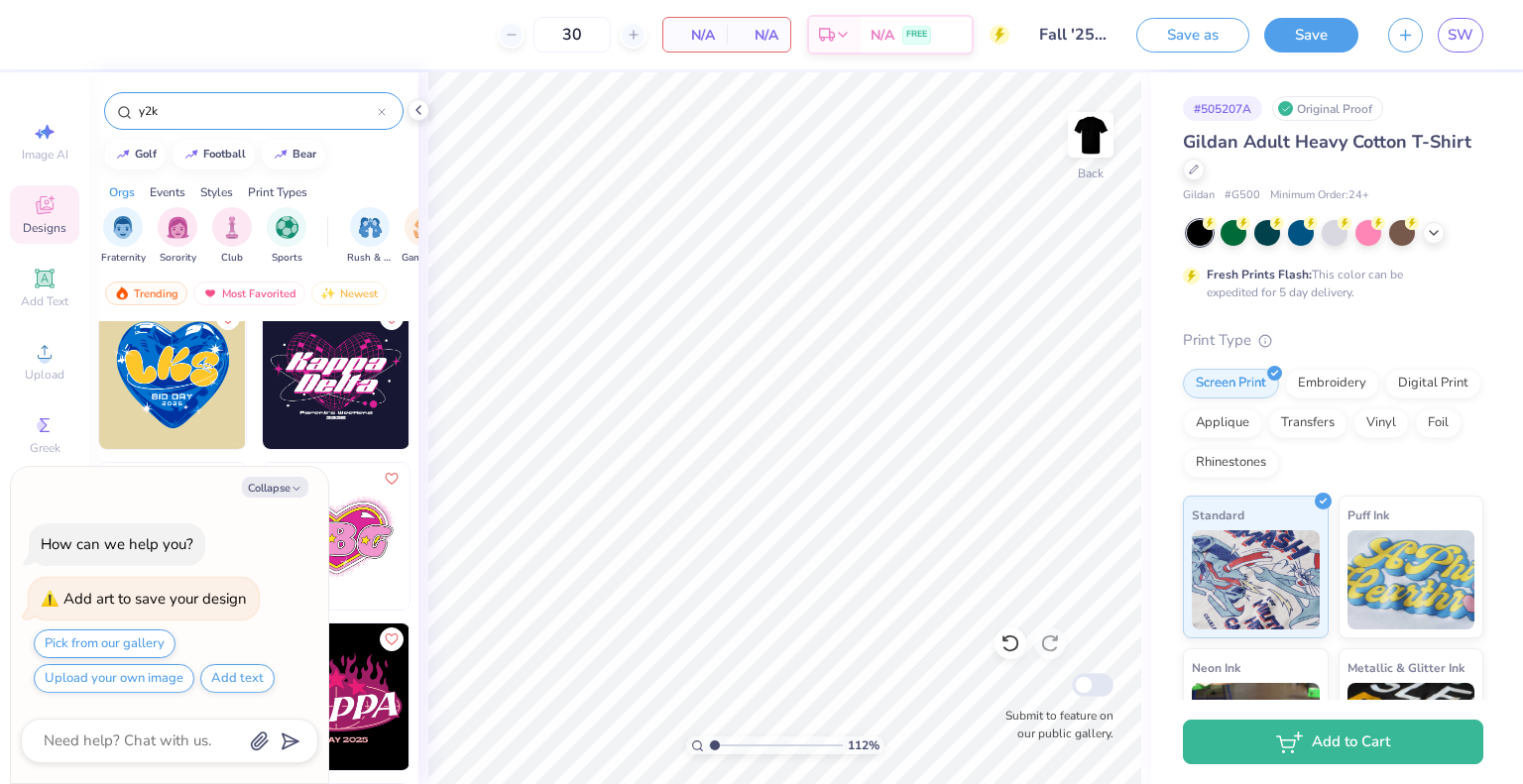 click at bounding box center [336, 376] 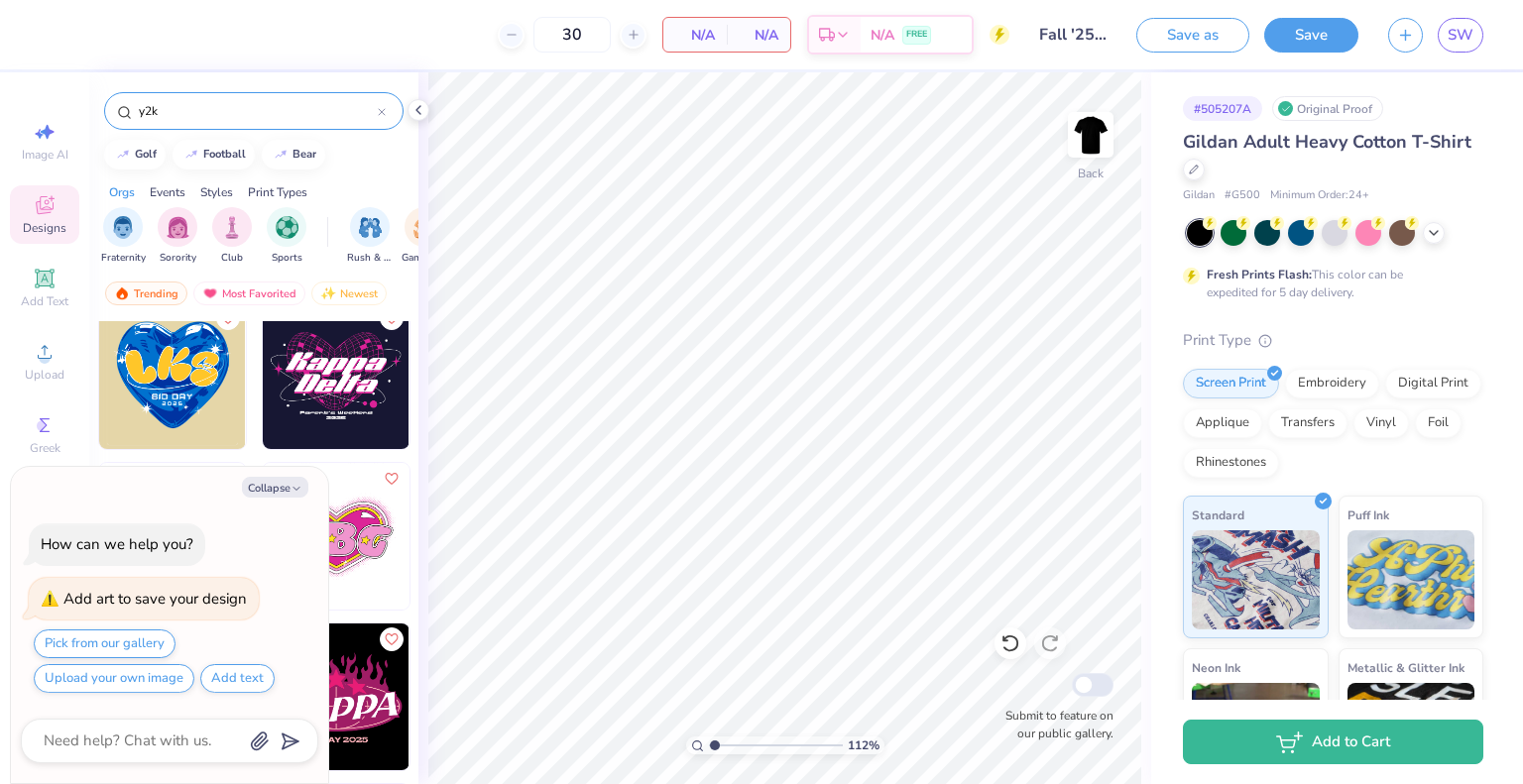 type on "1.12462516806343" 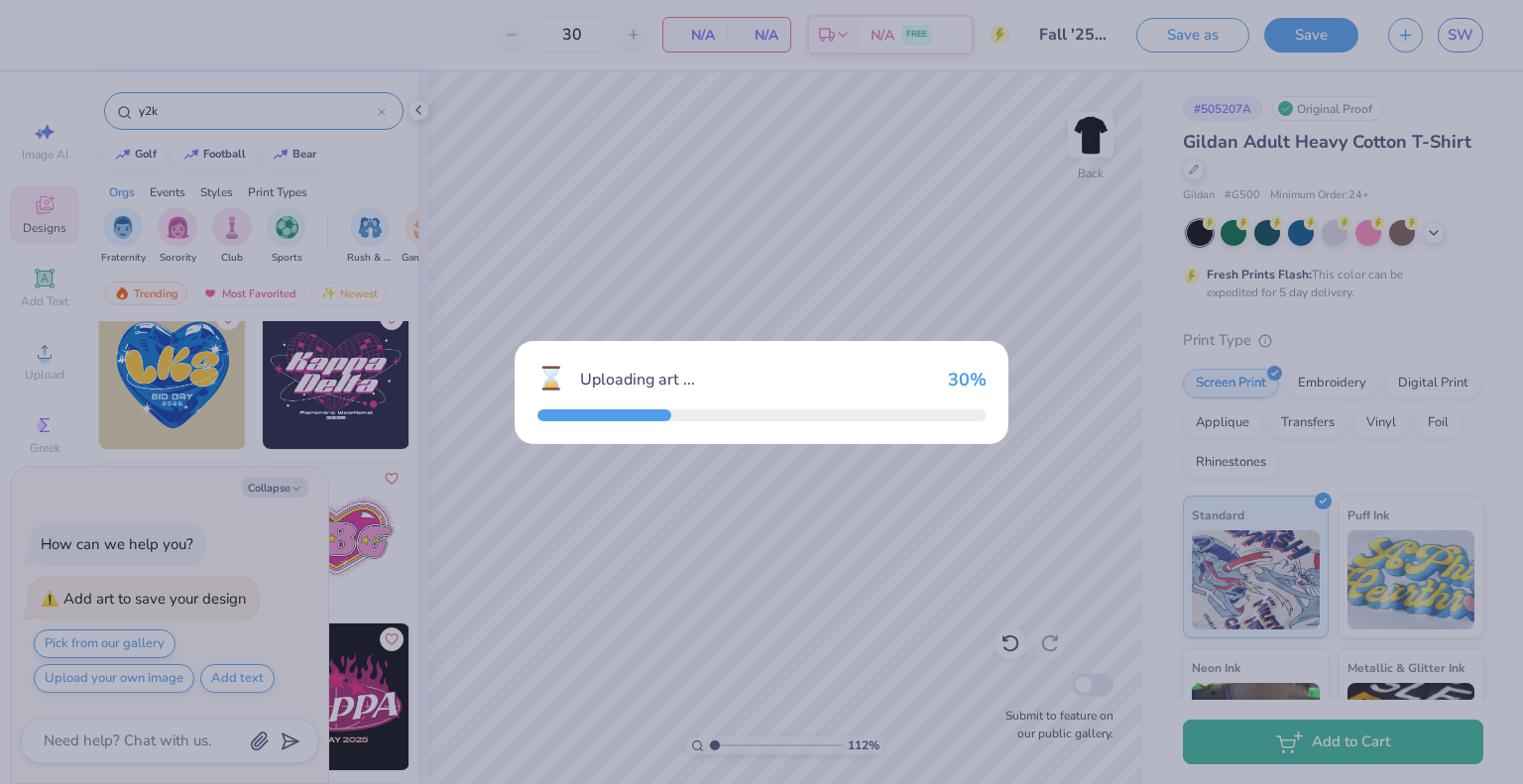 type on "x" 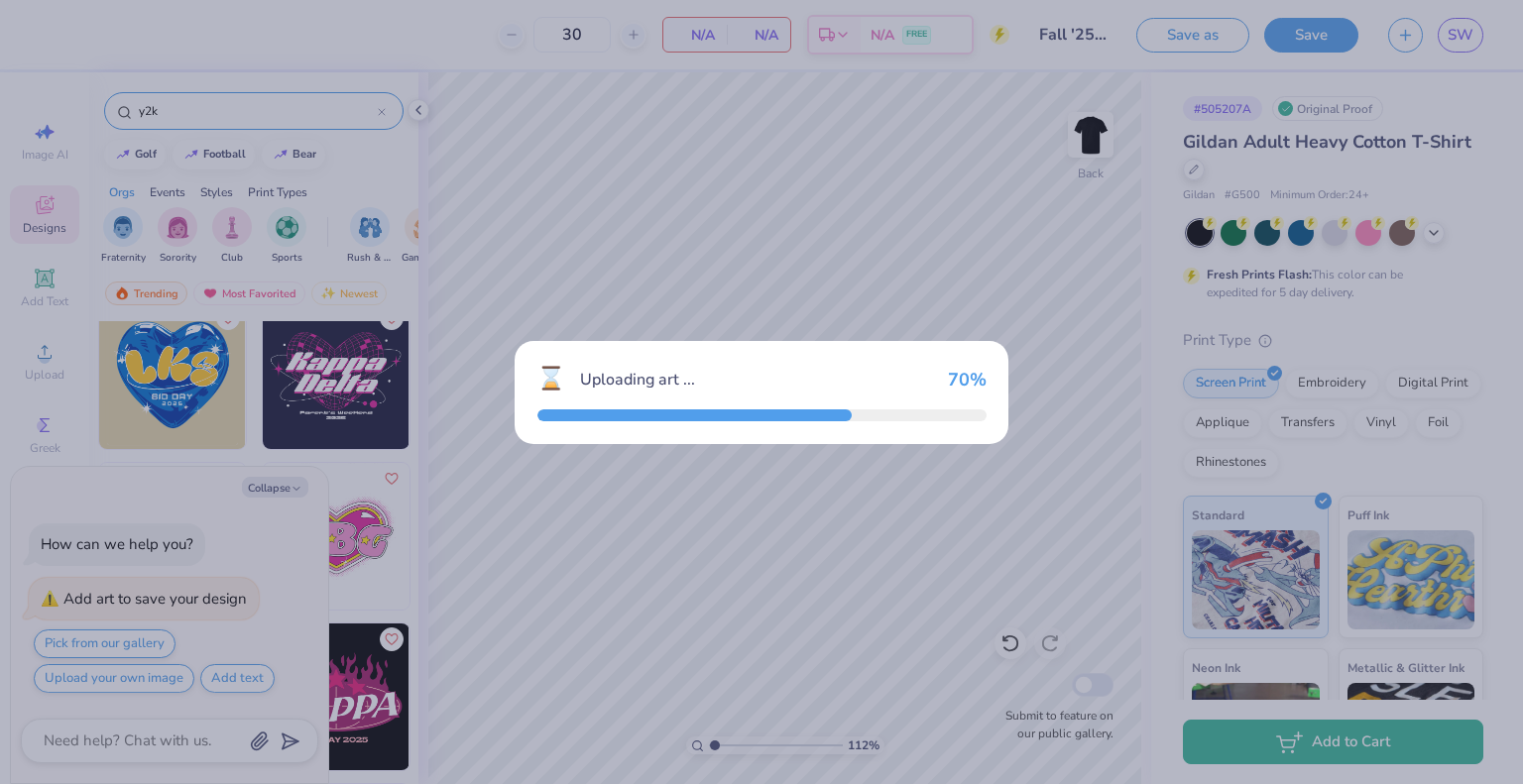 type on "1.12462516806343" 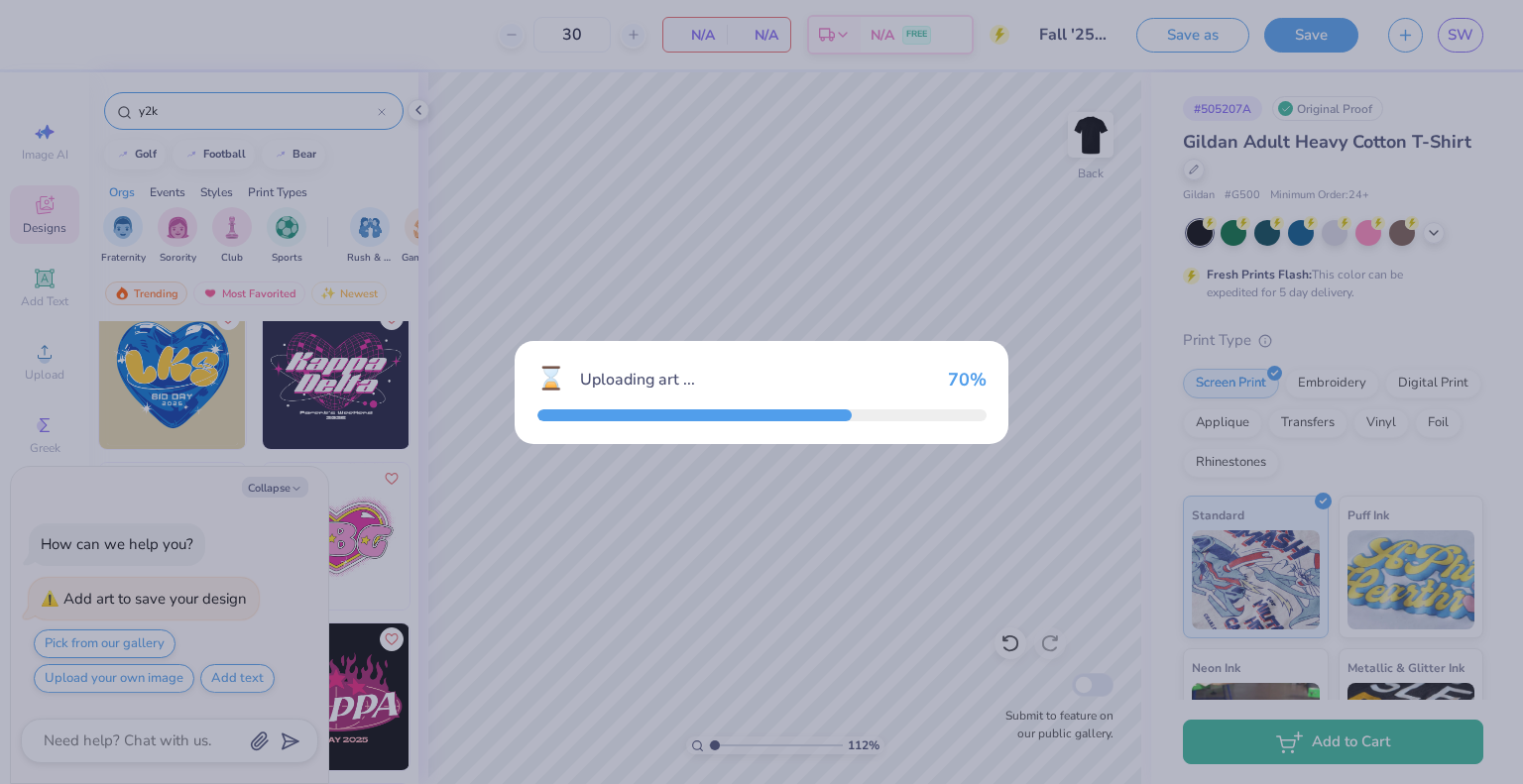 type on "x" 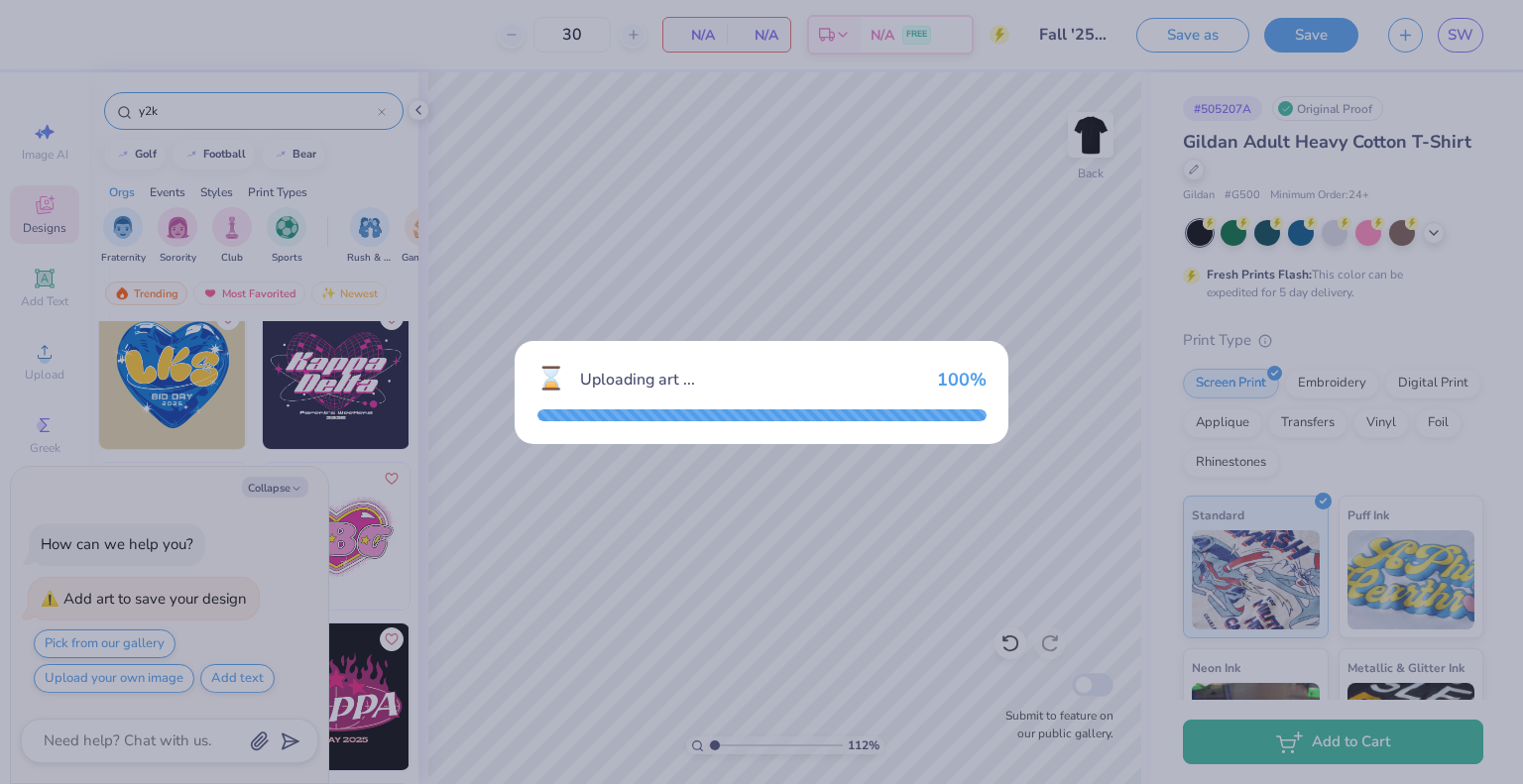 type on "1.12462516806343" 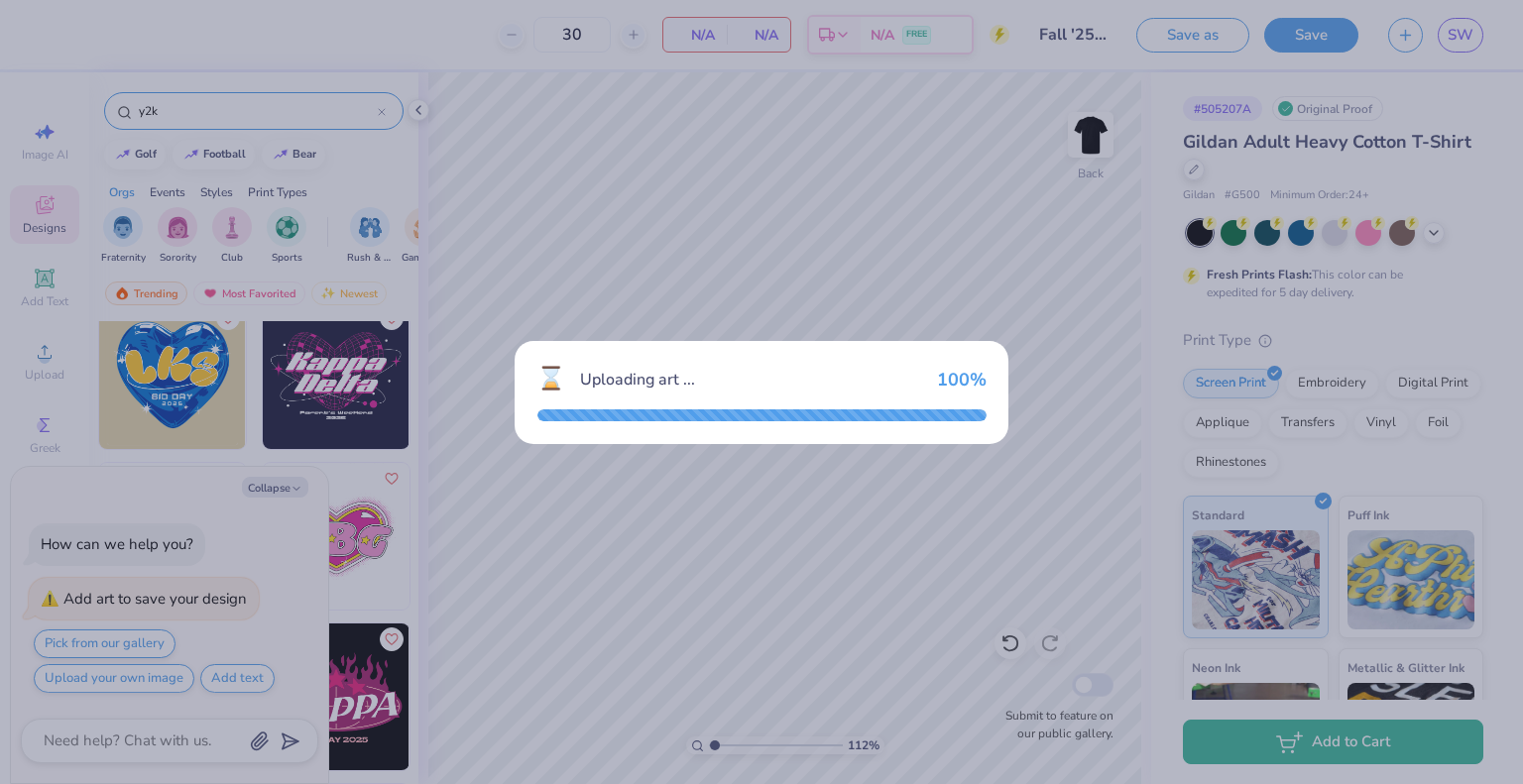type on "x" 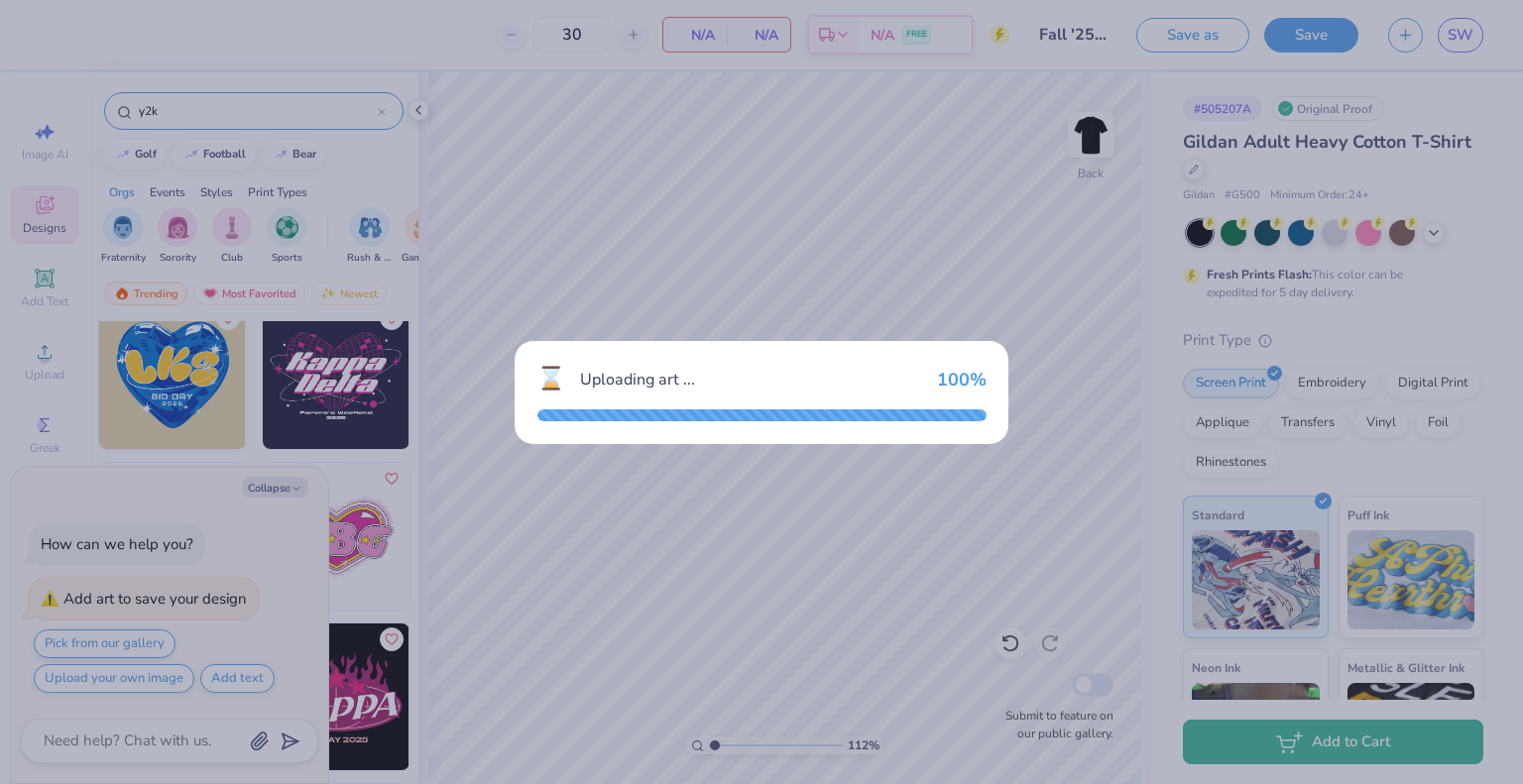 type on "1.12462516806343" 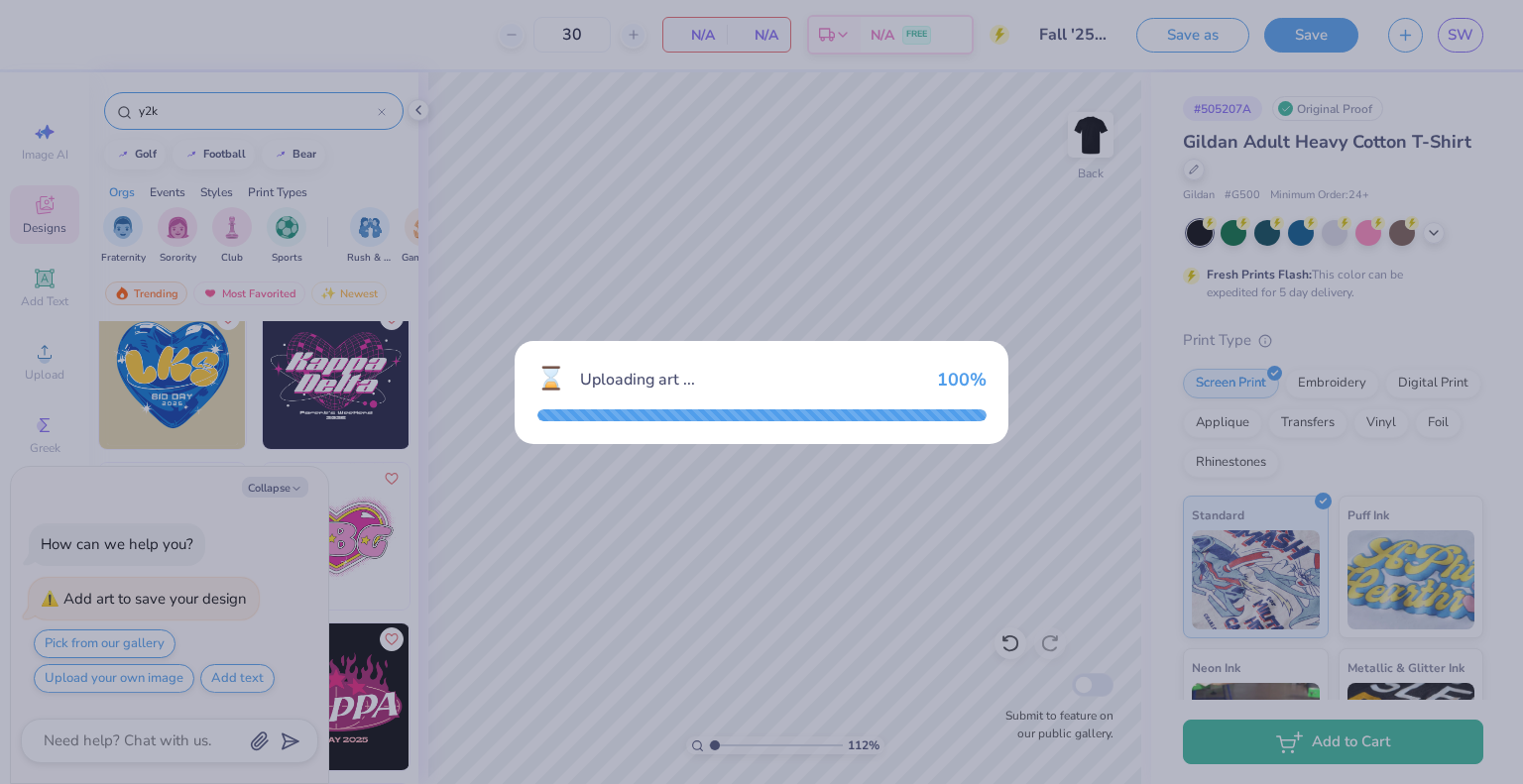 type on "x" 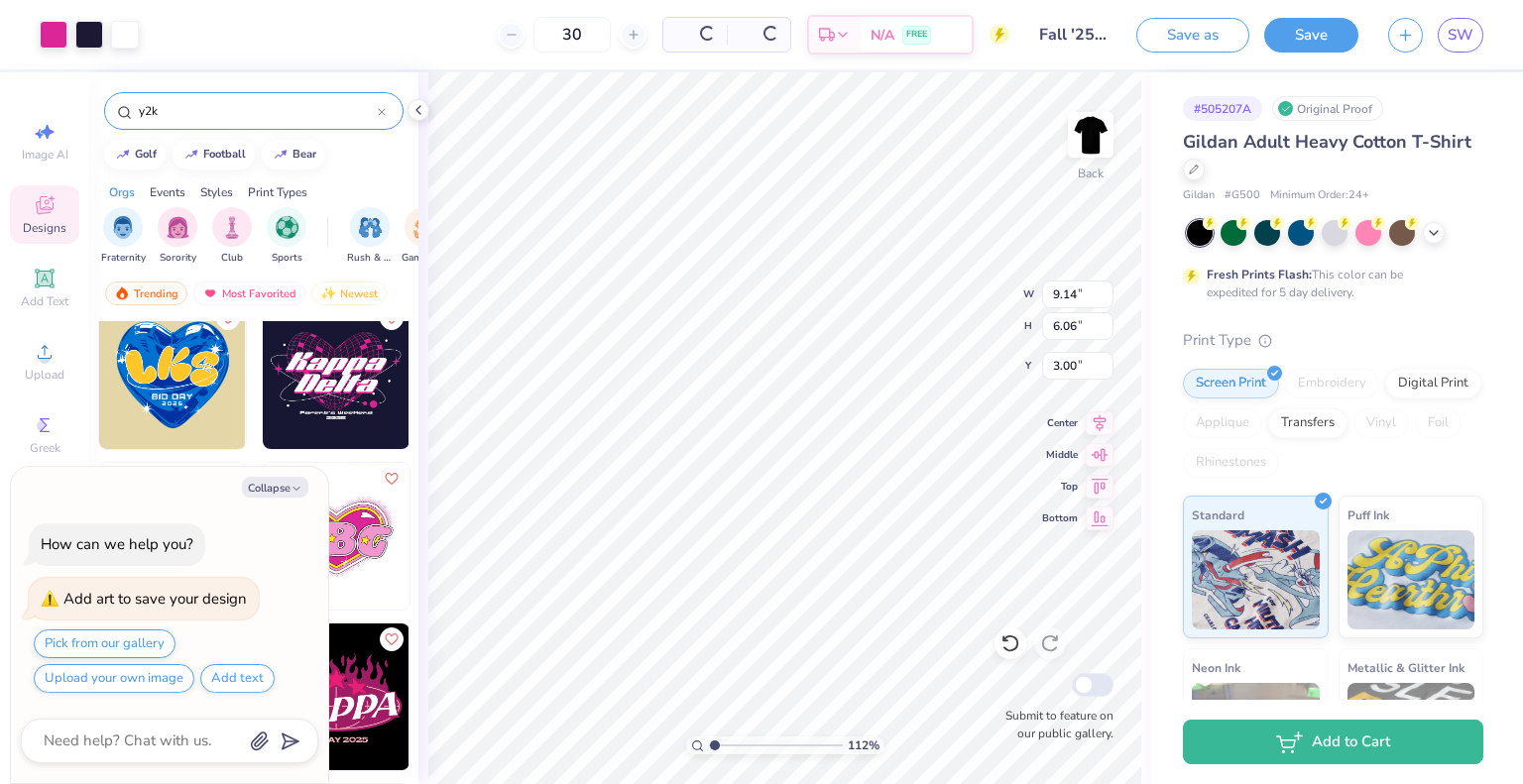 type on "1.12462516806343" 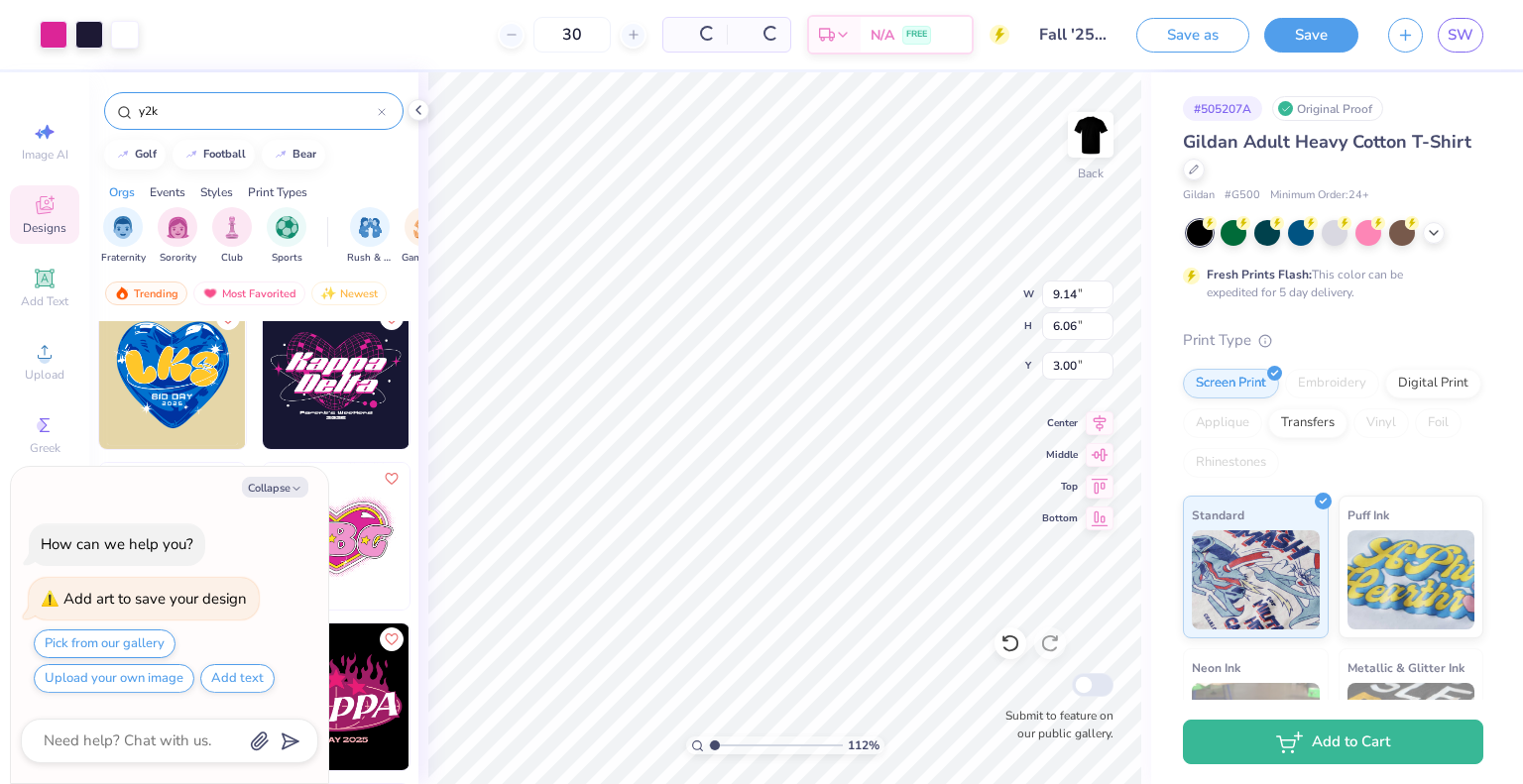 type on "x" 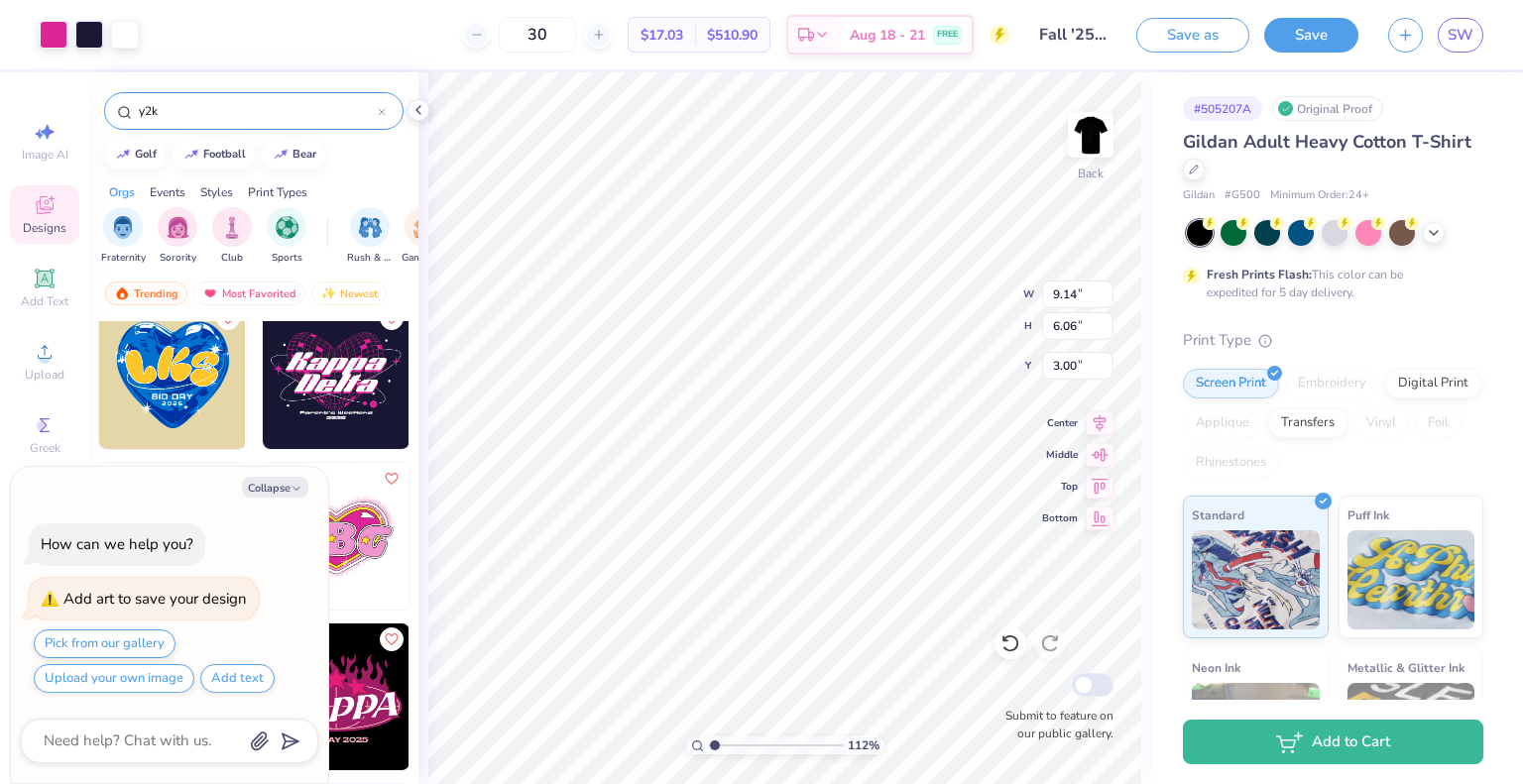 type on "1.12462516806343" 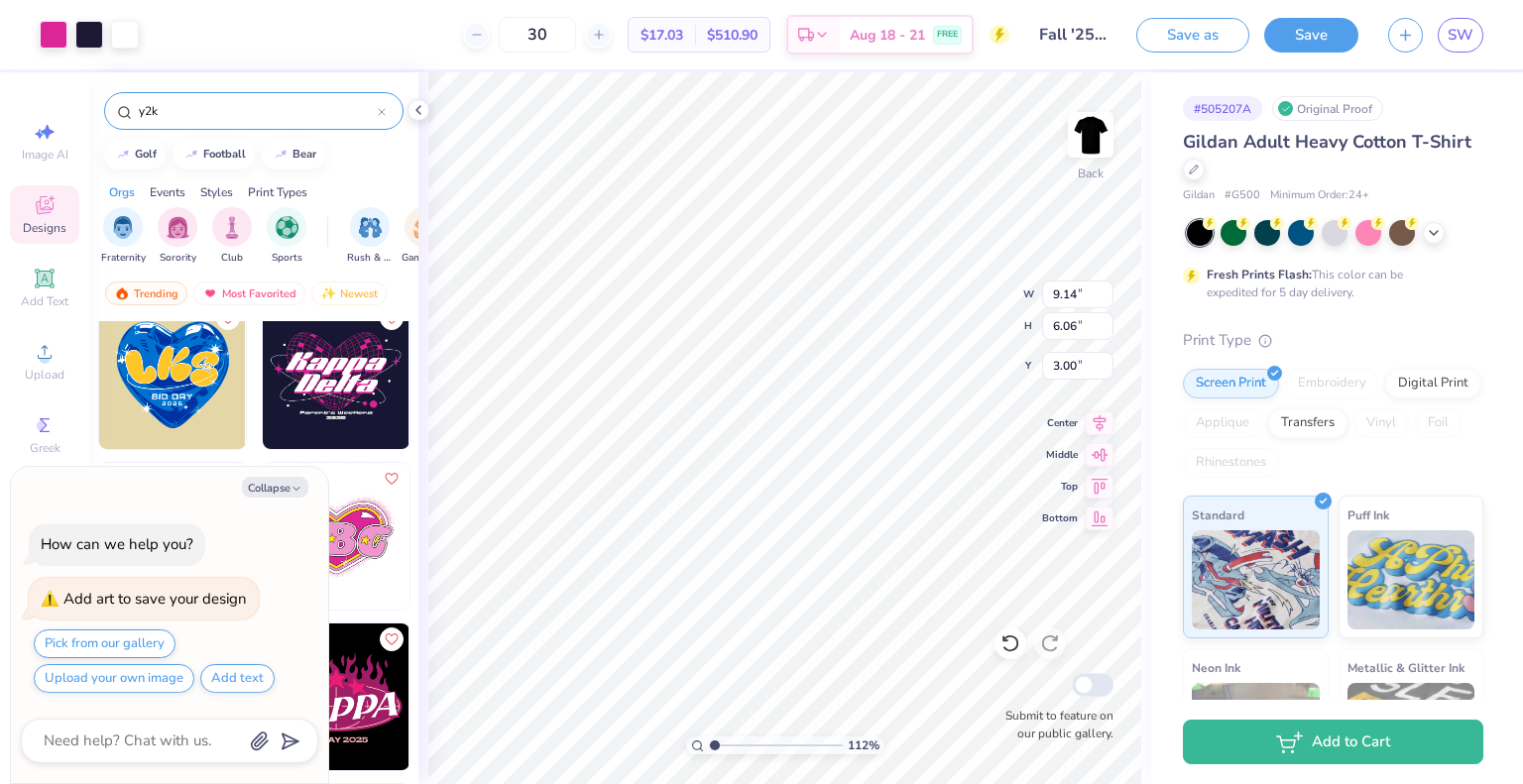 type on "x" 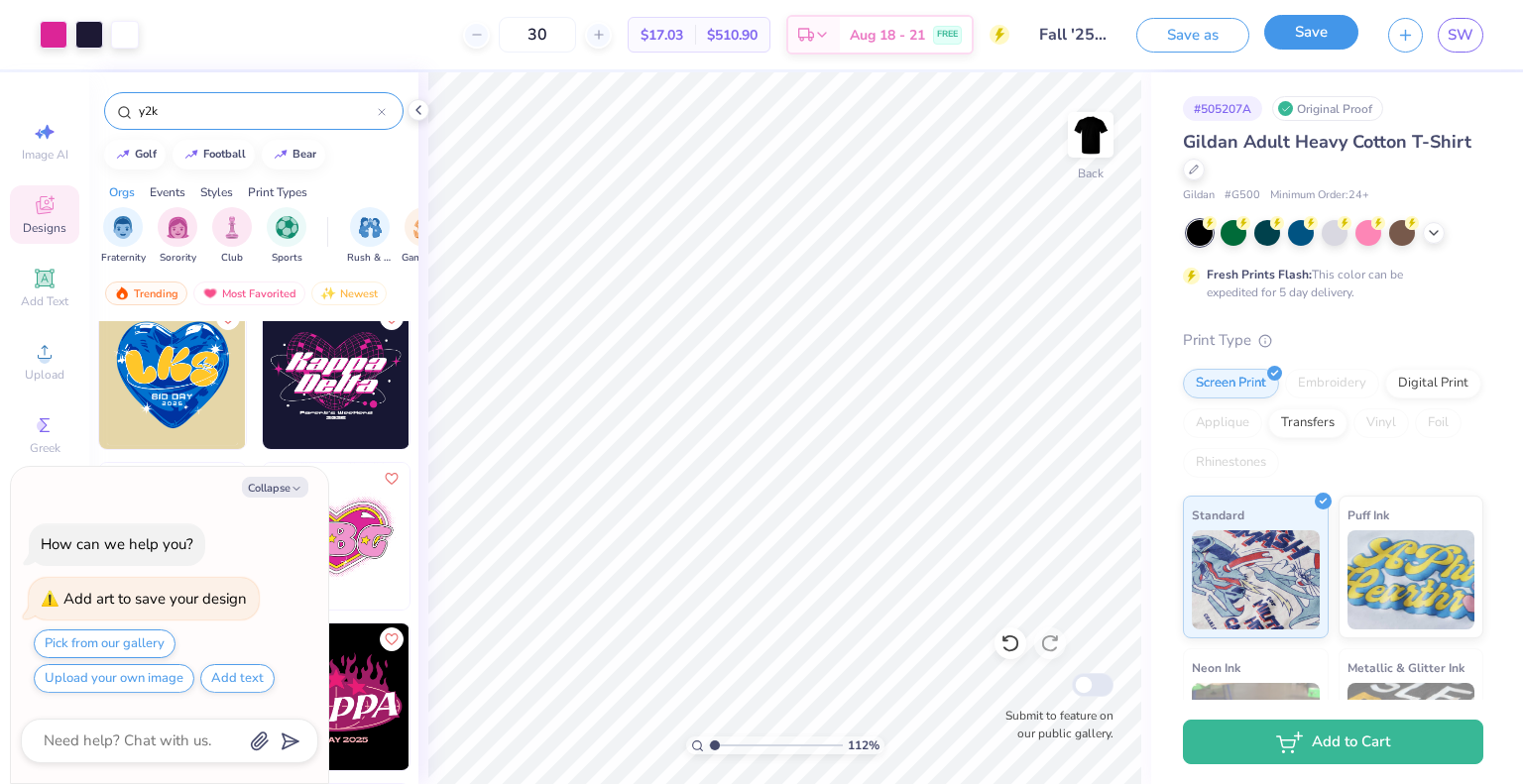 click on "Save" at bounding box center (1311, 32) 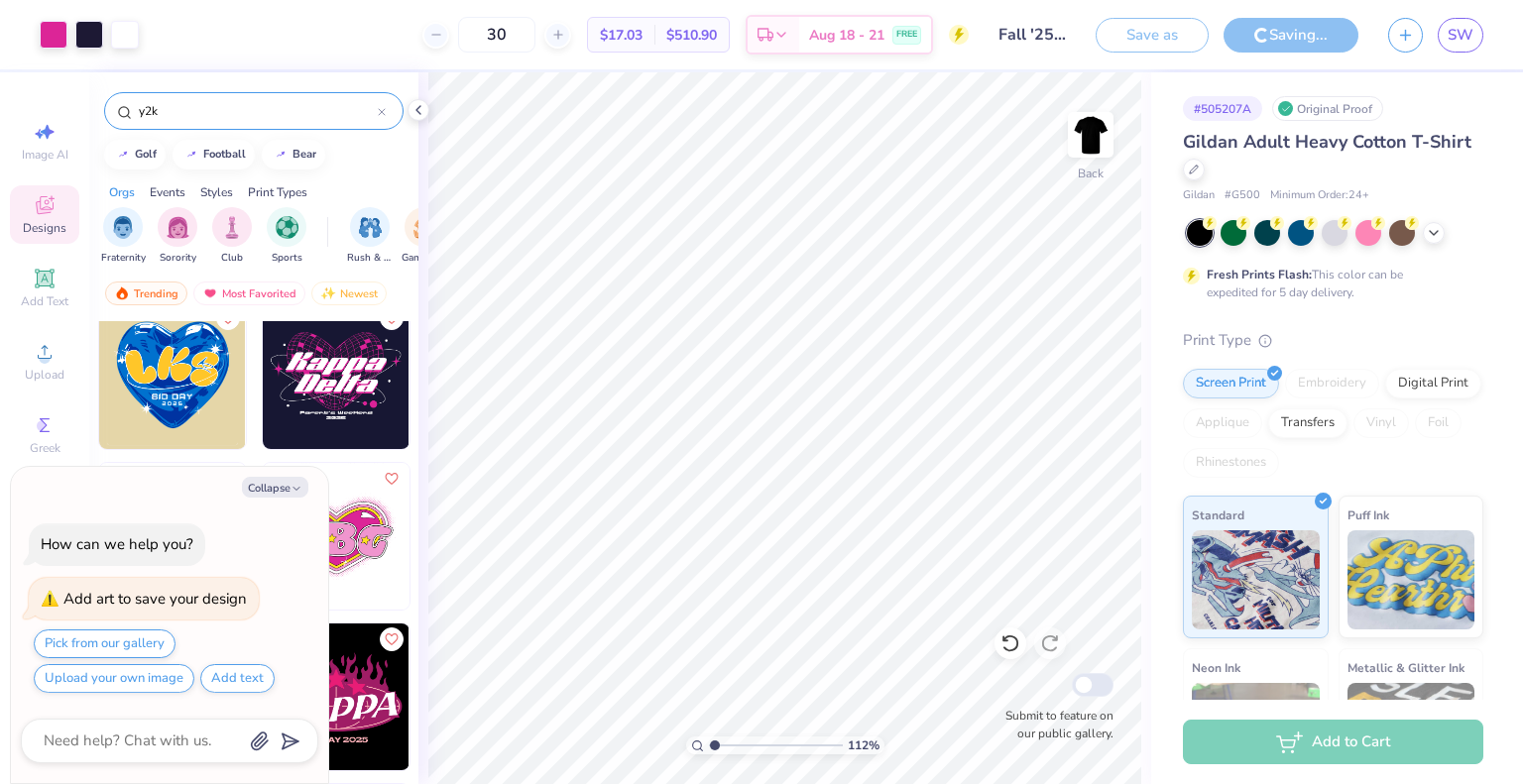 type on "1.12462516806343" 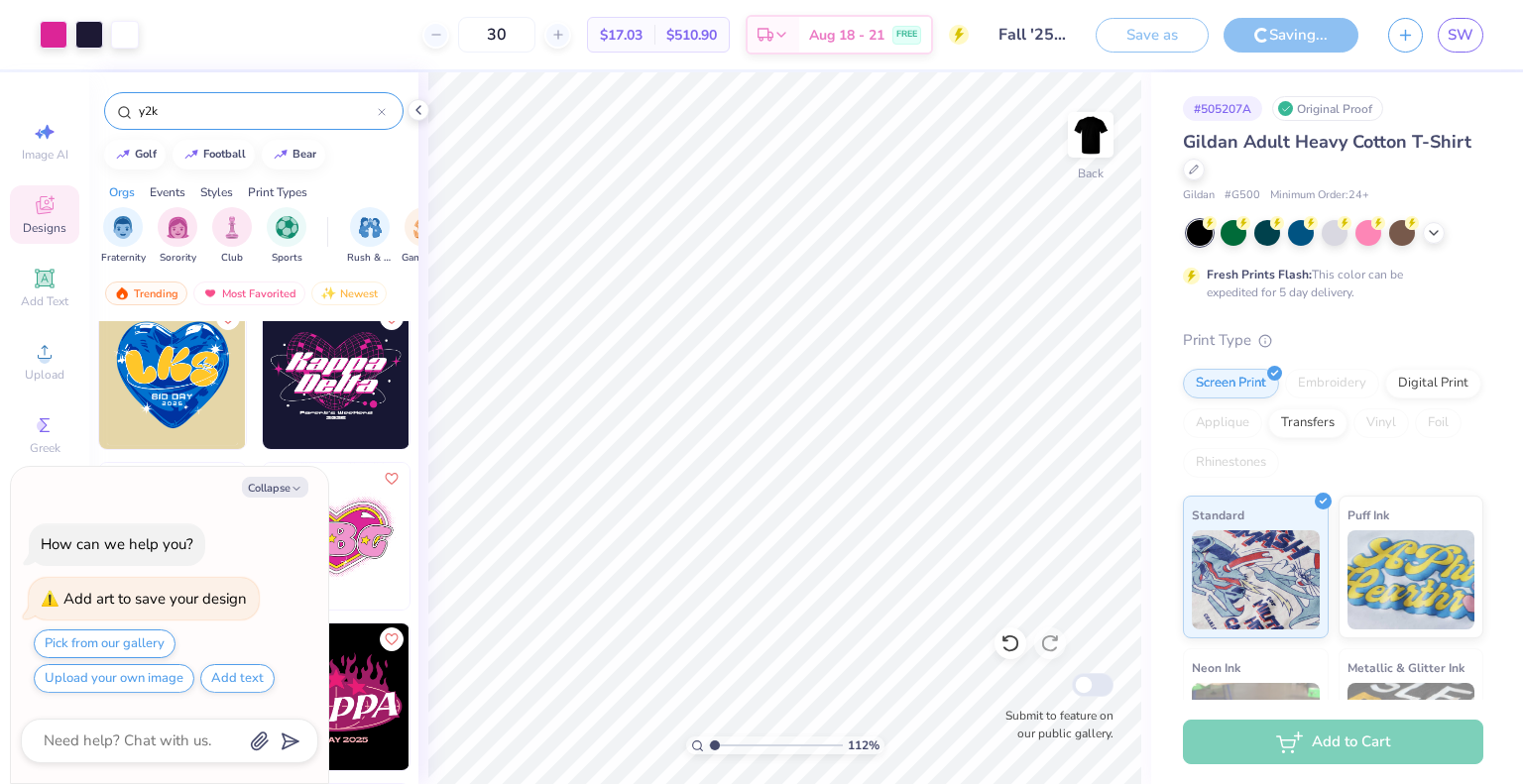 type on "x" 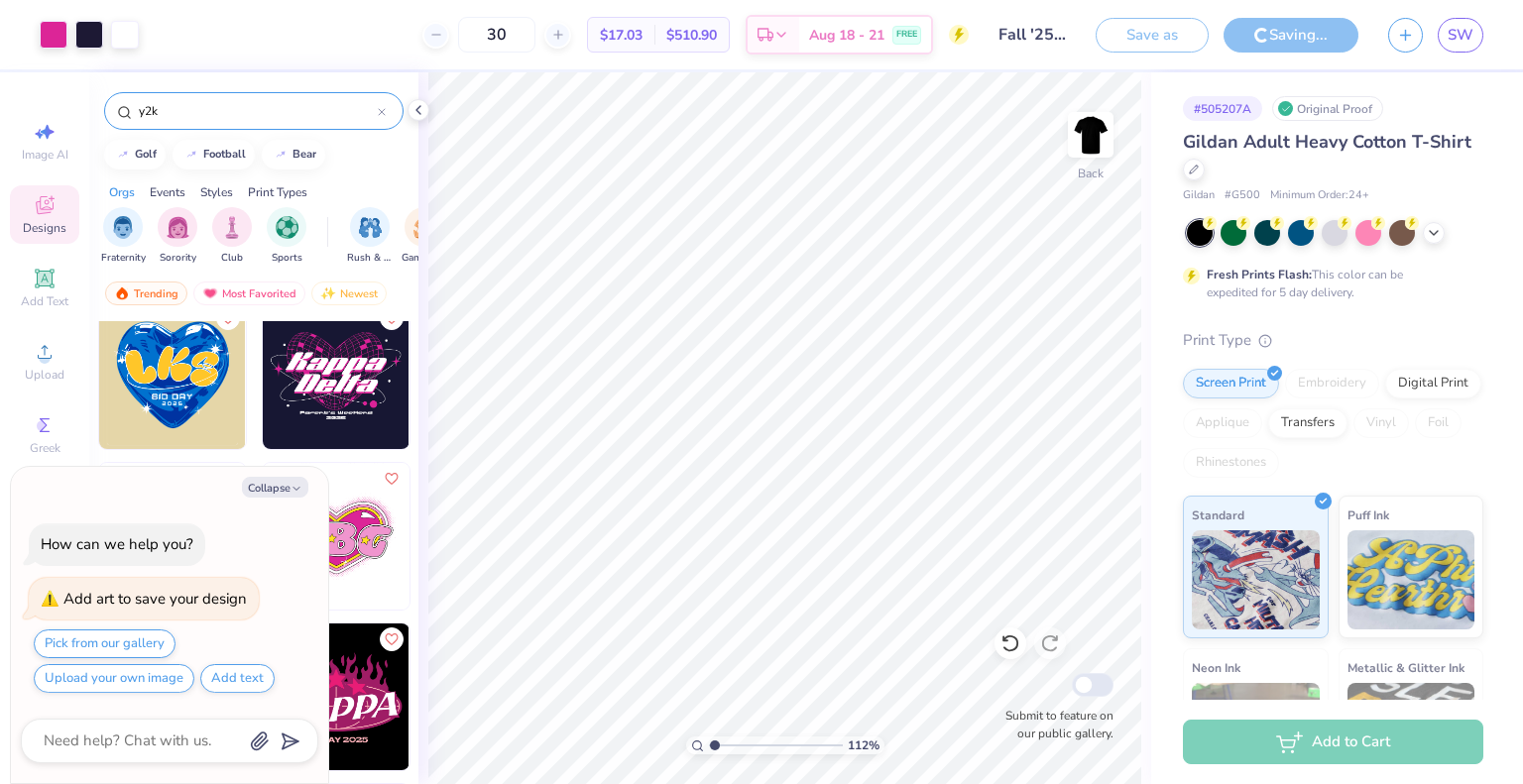 type on "1.12462516806343" 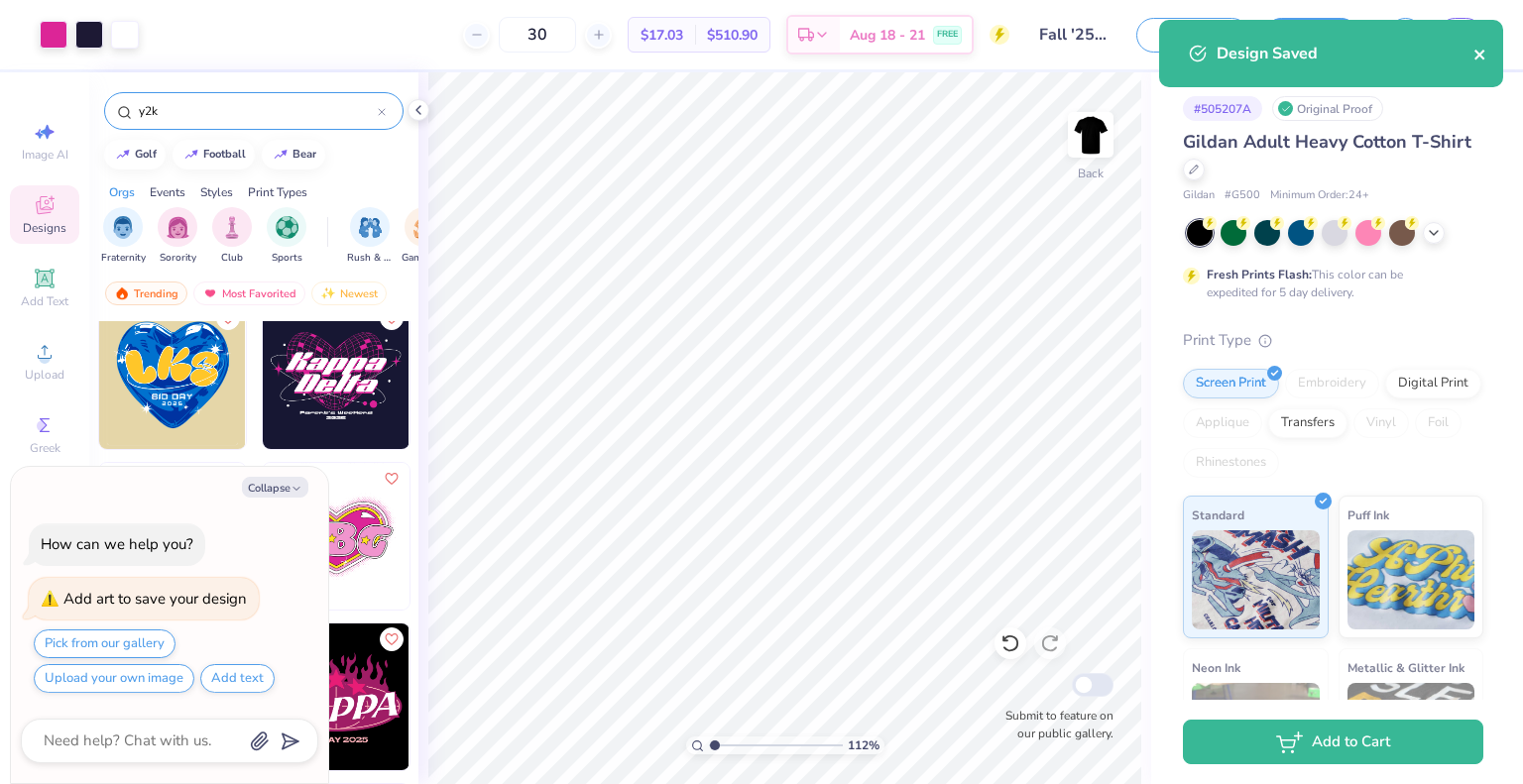 click 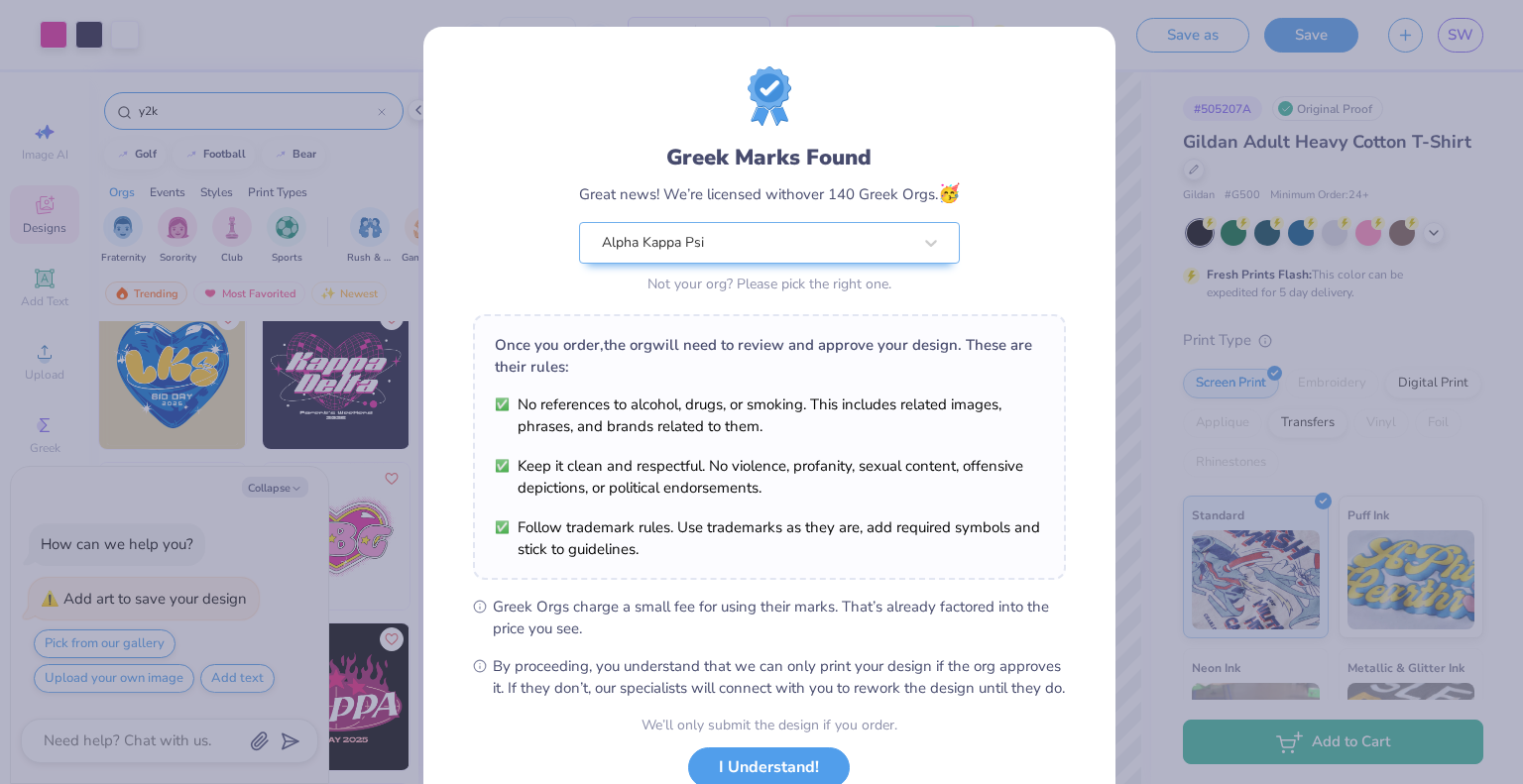 type on "x" 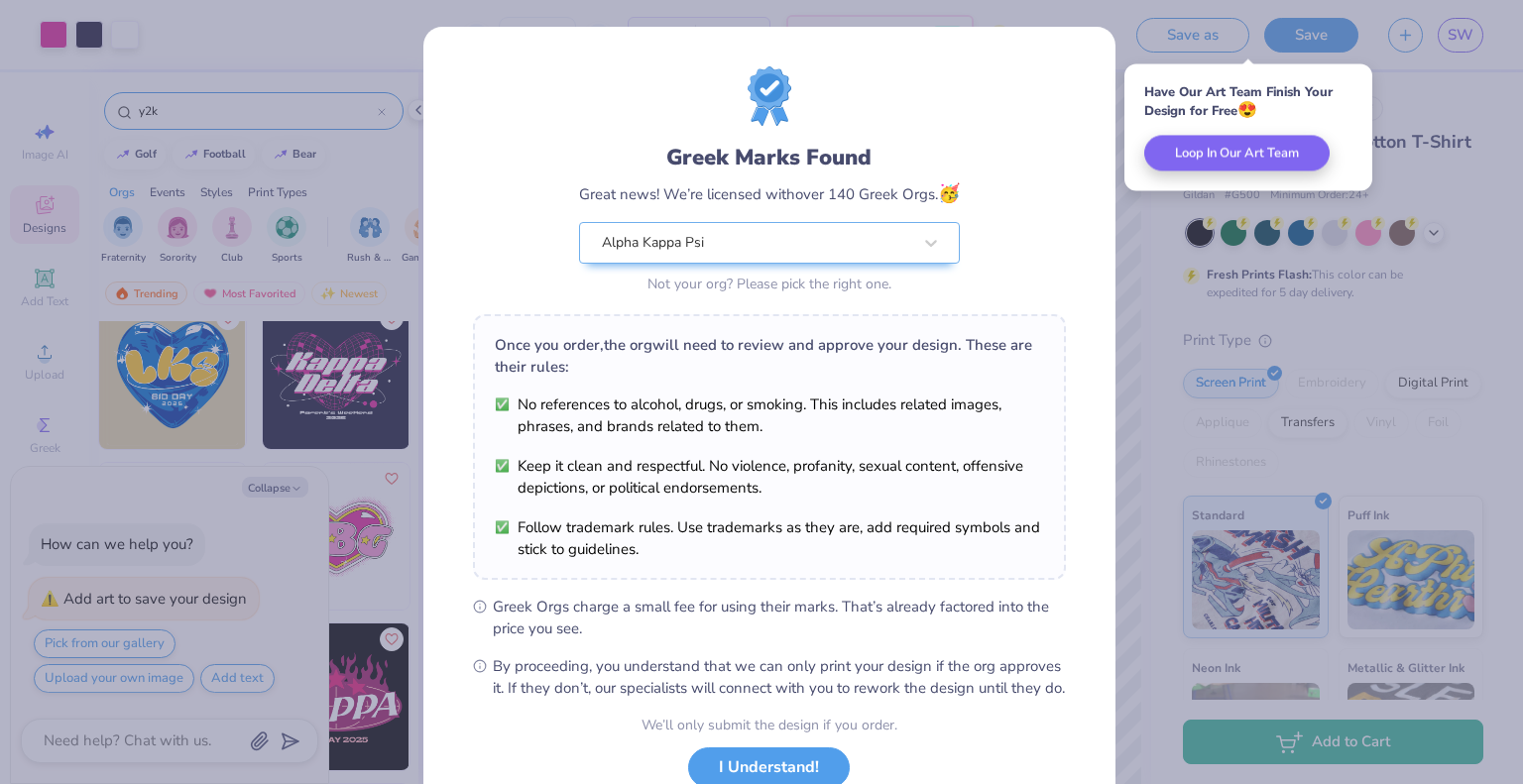 scroll, scrollTop: 131, scrollLeft: 0, axis: vertical 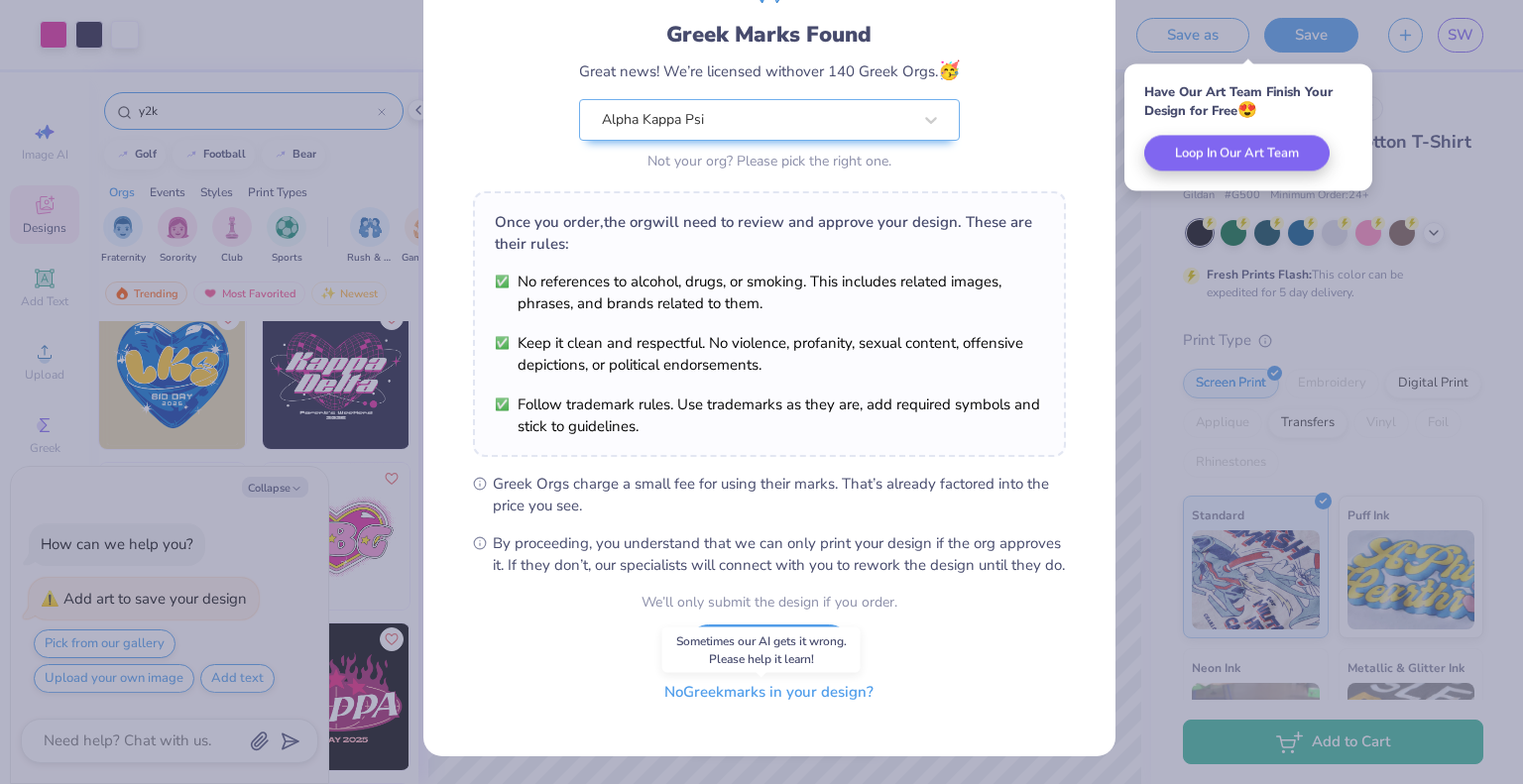 click on "No  Greek  marks in your design?" at bounding box center [768, 692] 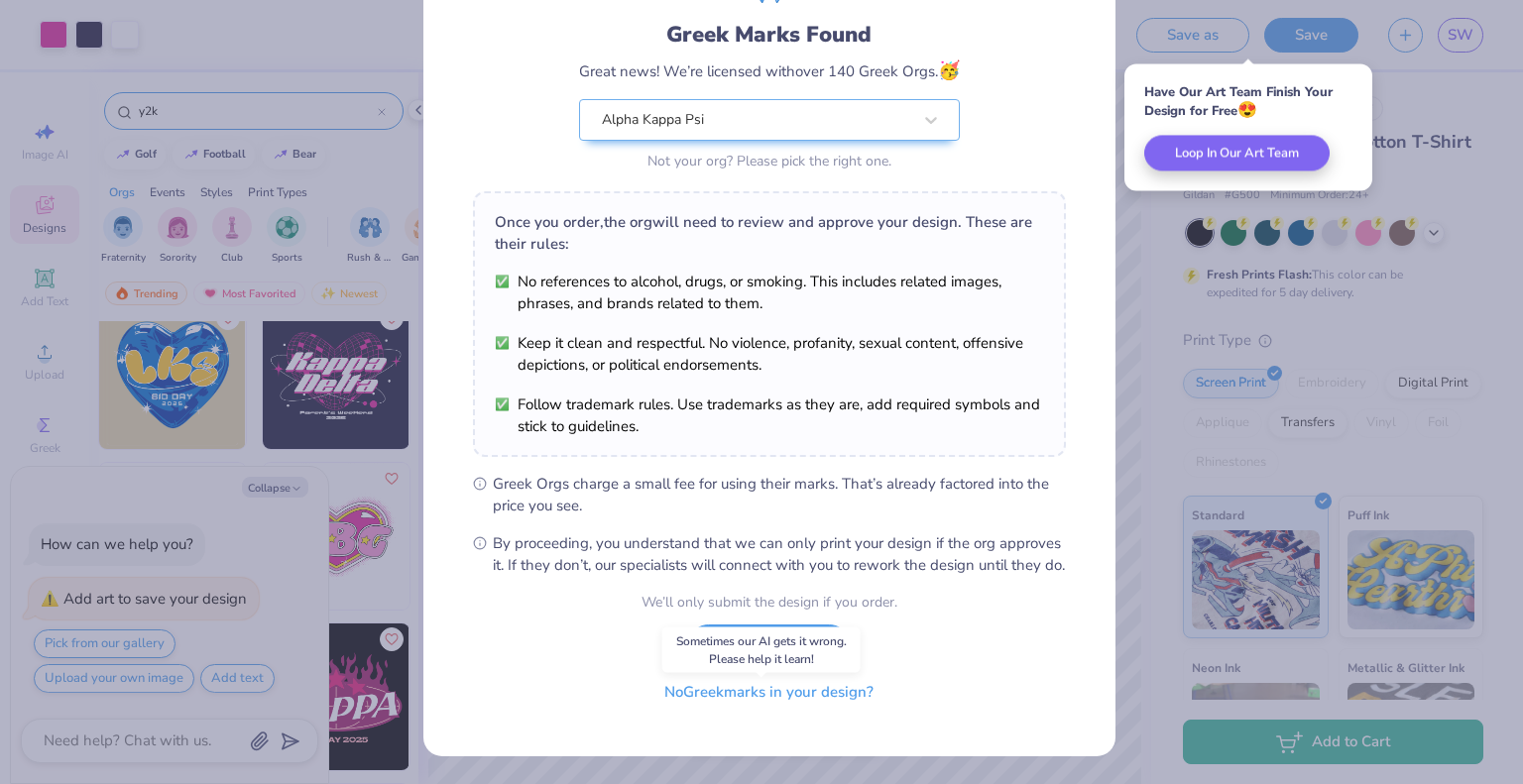 scroll, scrollTop: 0, scrollLeft: 0, axis: both 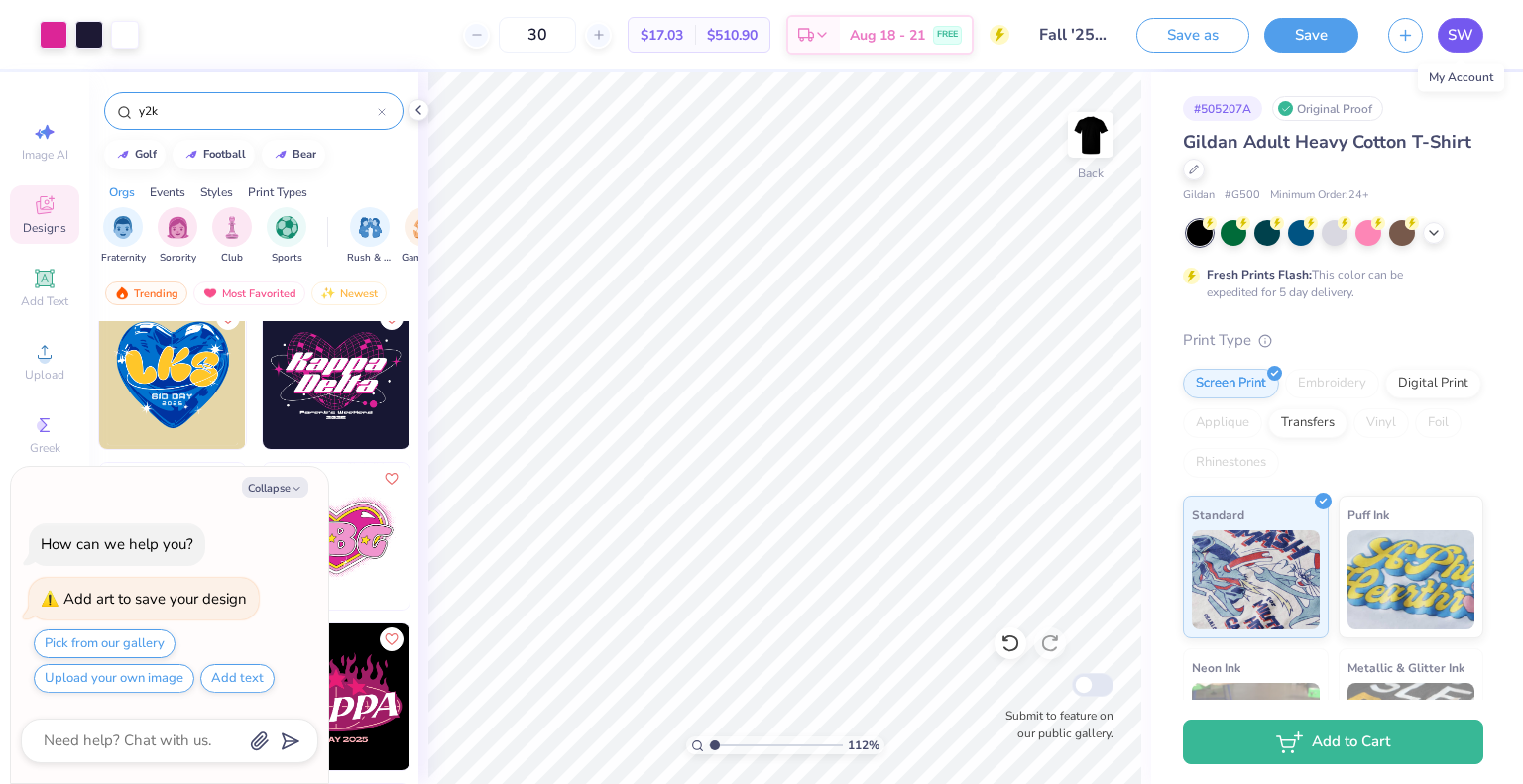 click on "SW" at bounding box center (1461, 35) 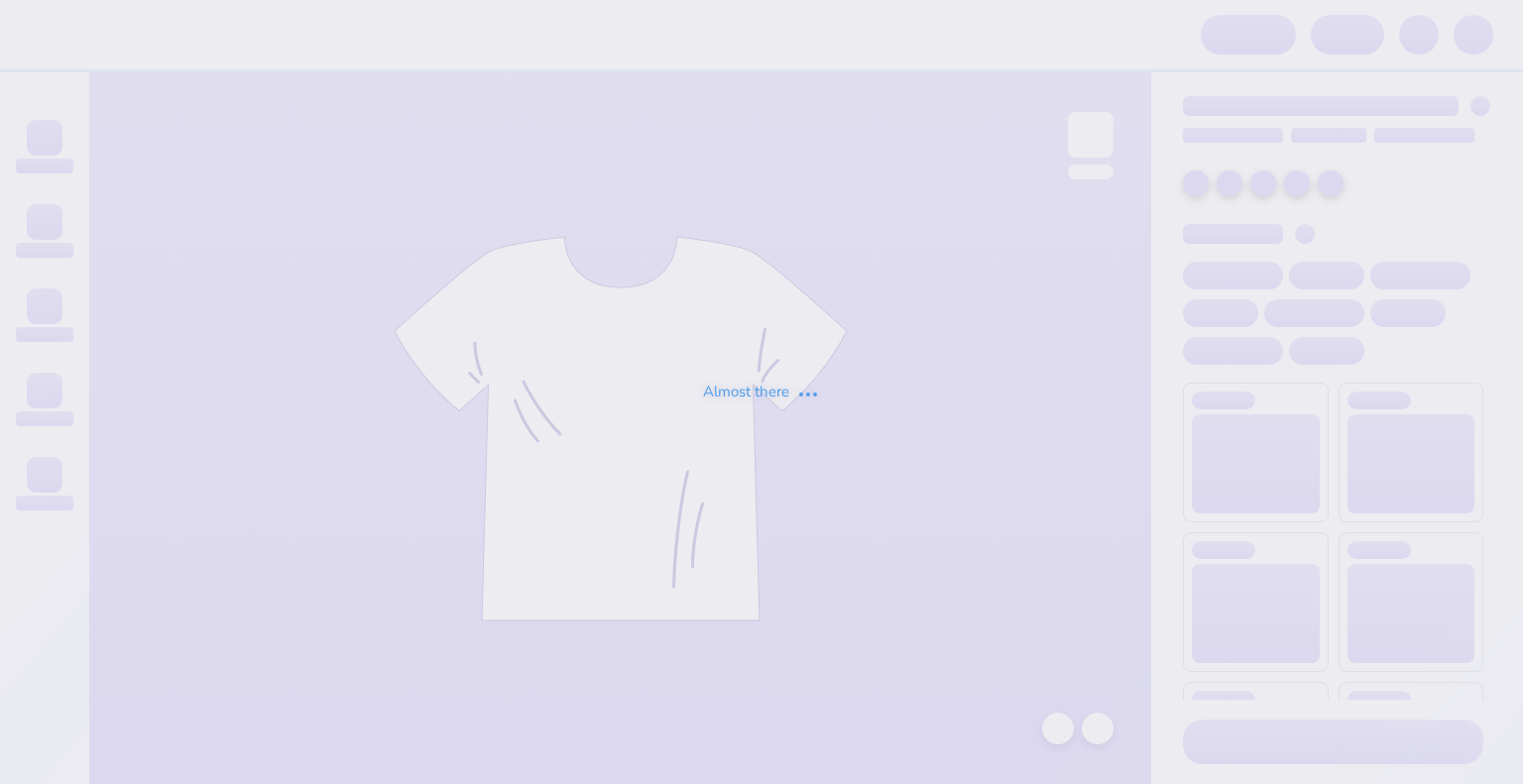 scroll, scrollTop: 0, scrollLeft: 0, axis: both 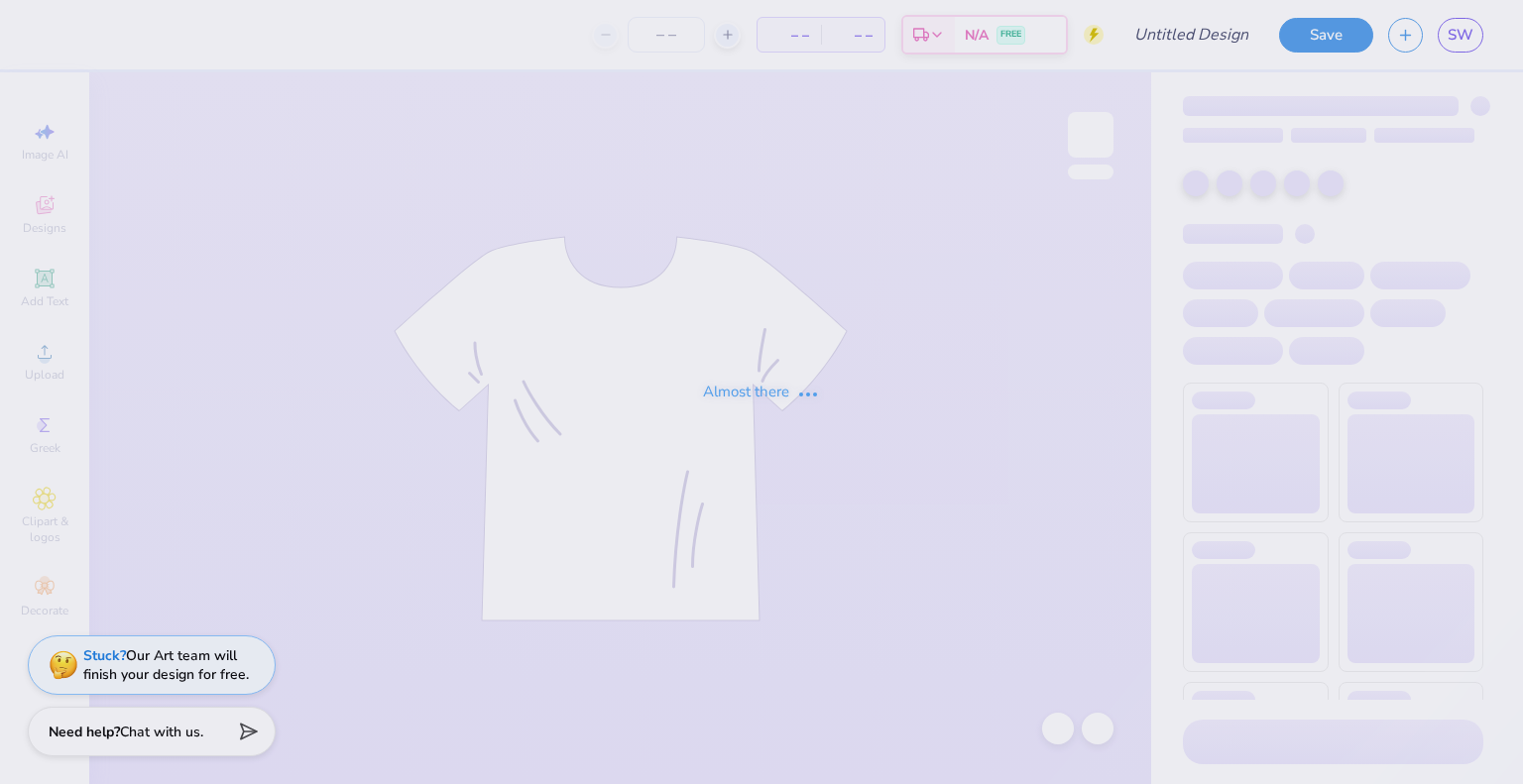 type on "[SEASON] '[YEAR] [NUMBER]" 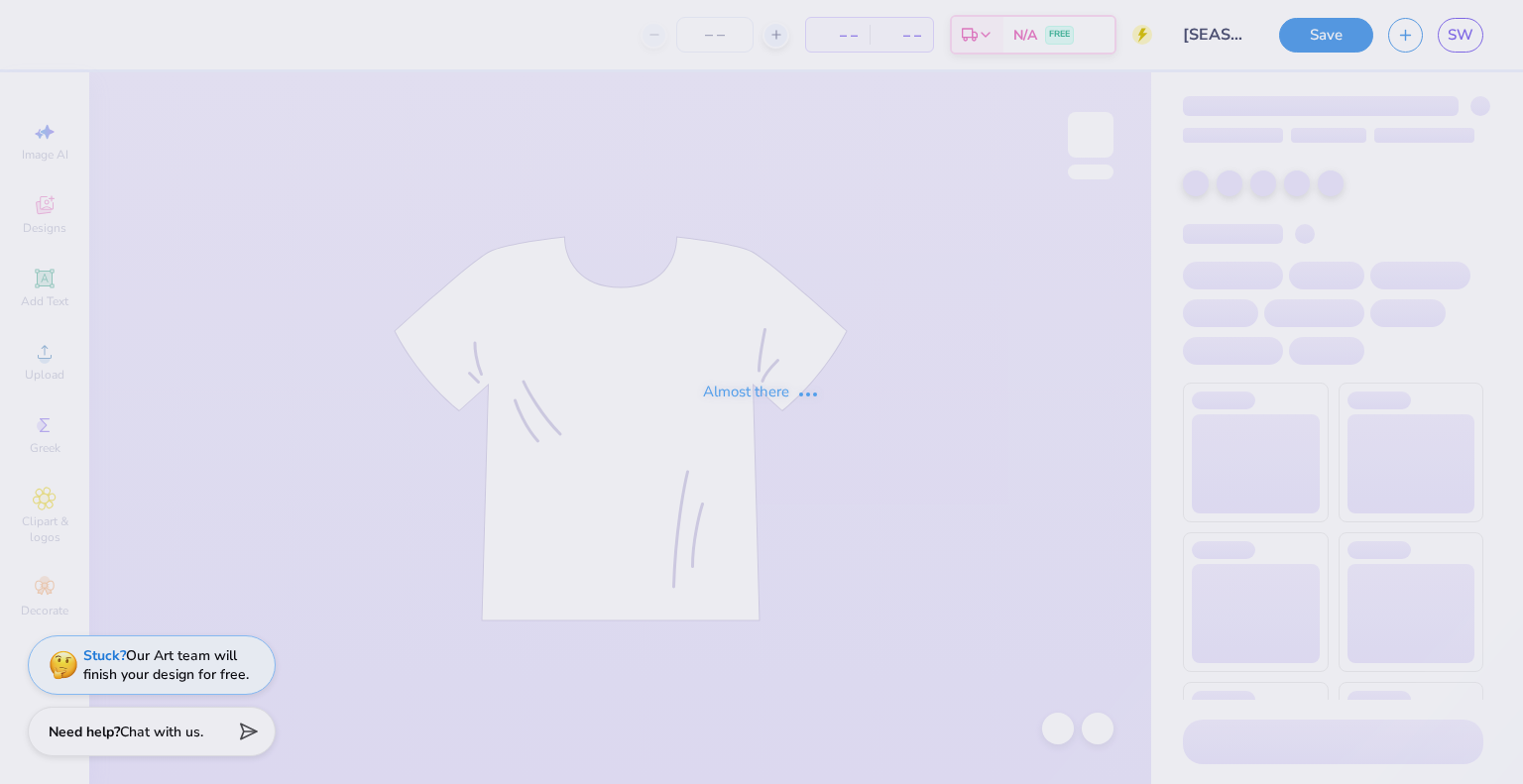 type on "30" 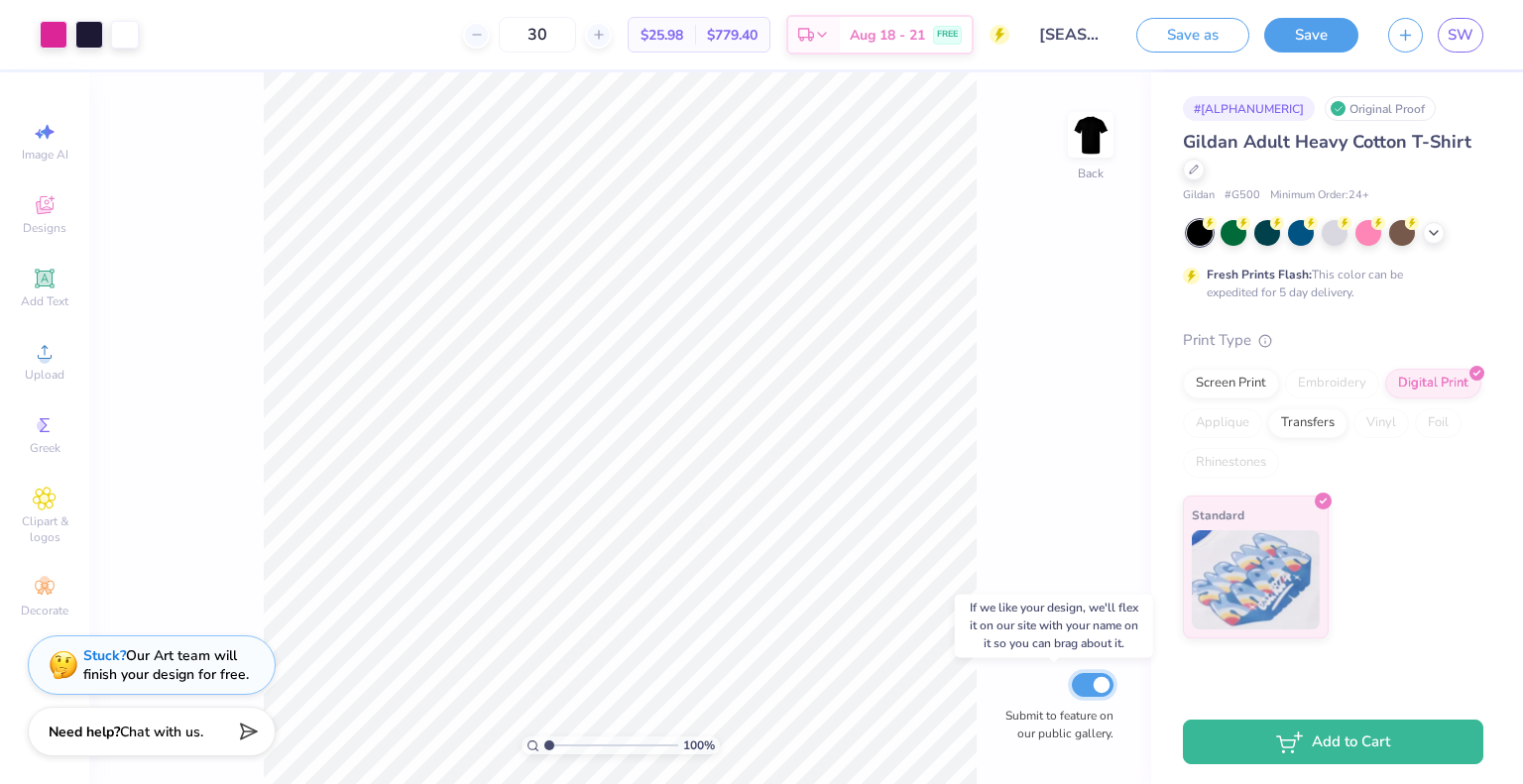 click on "Submit to feature on our public gallery." at bounding box center (1093, 685) 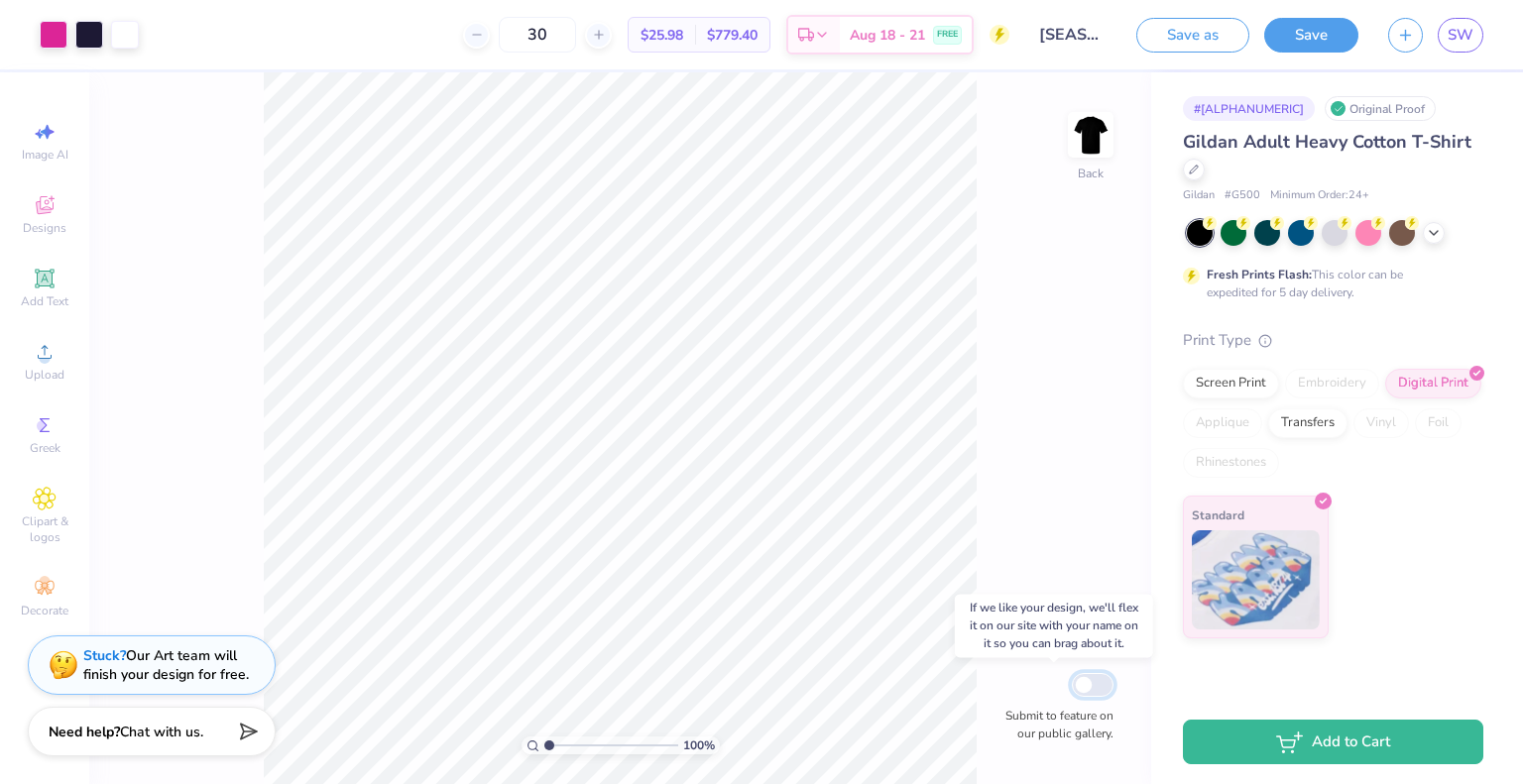 checkbox on "false" 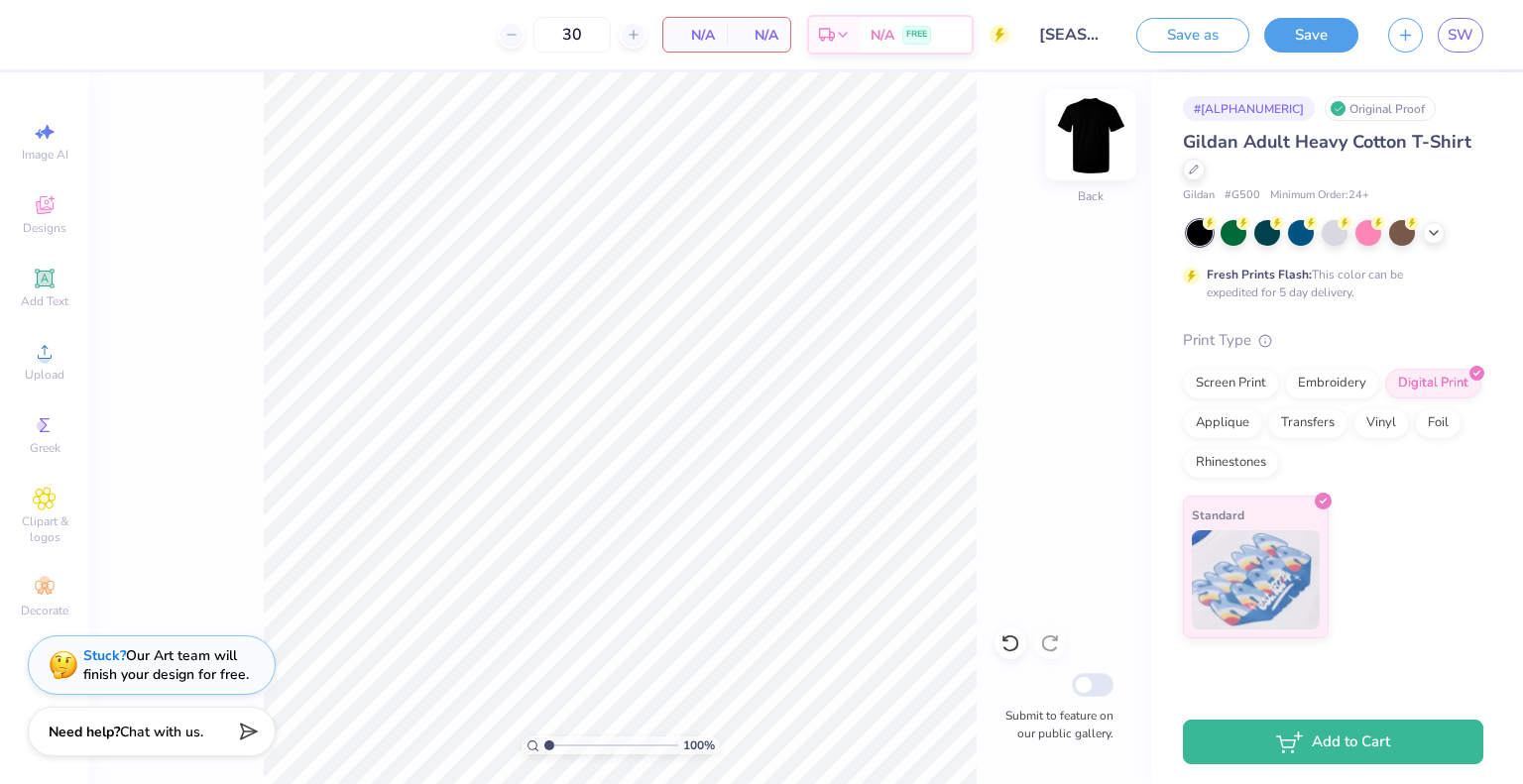 click at bounding box center [1091, 135] 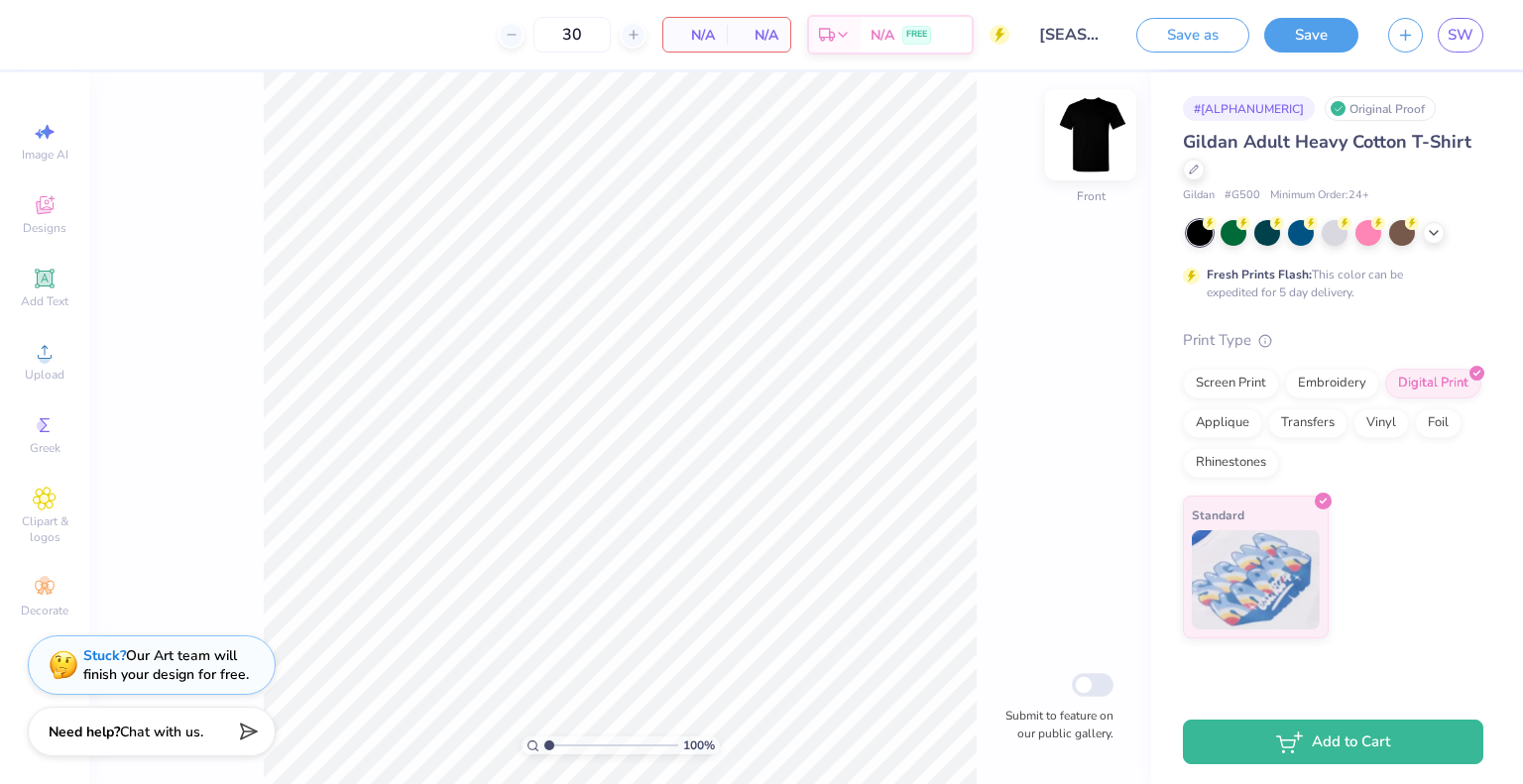 click at bounding box center [1091, 135] 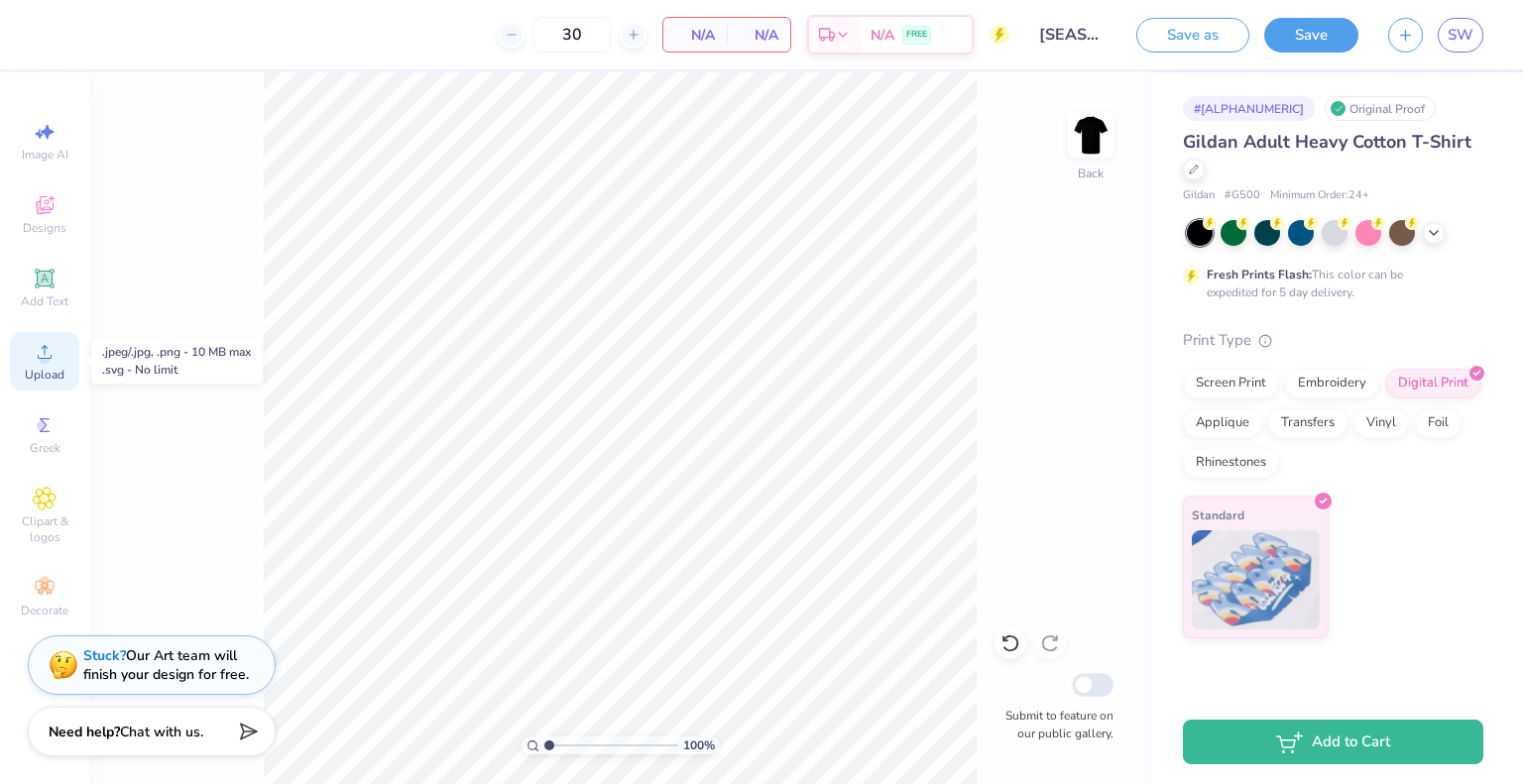 click 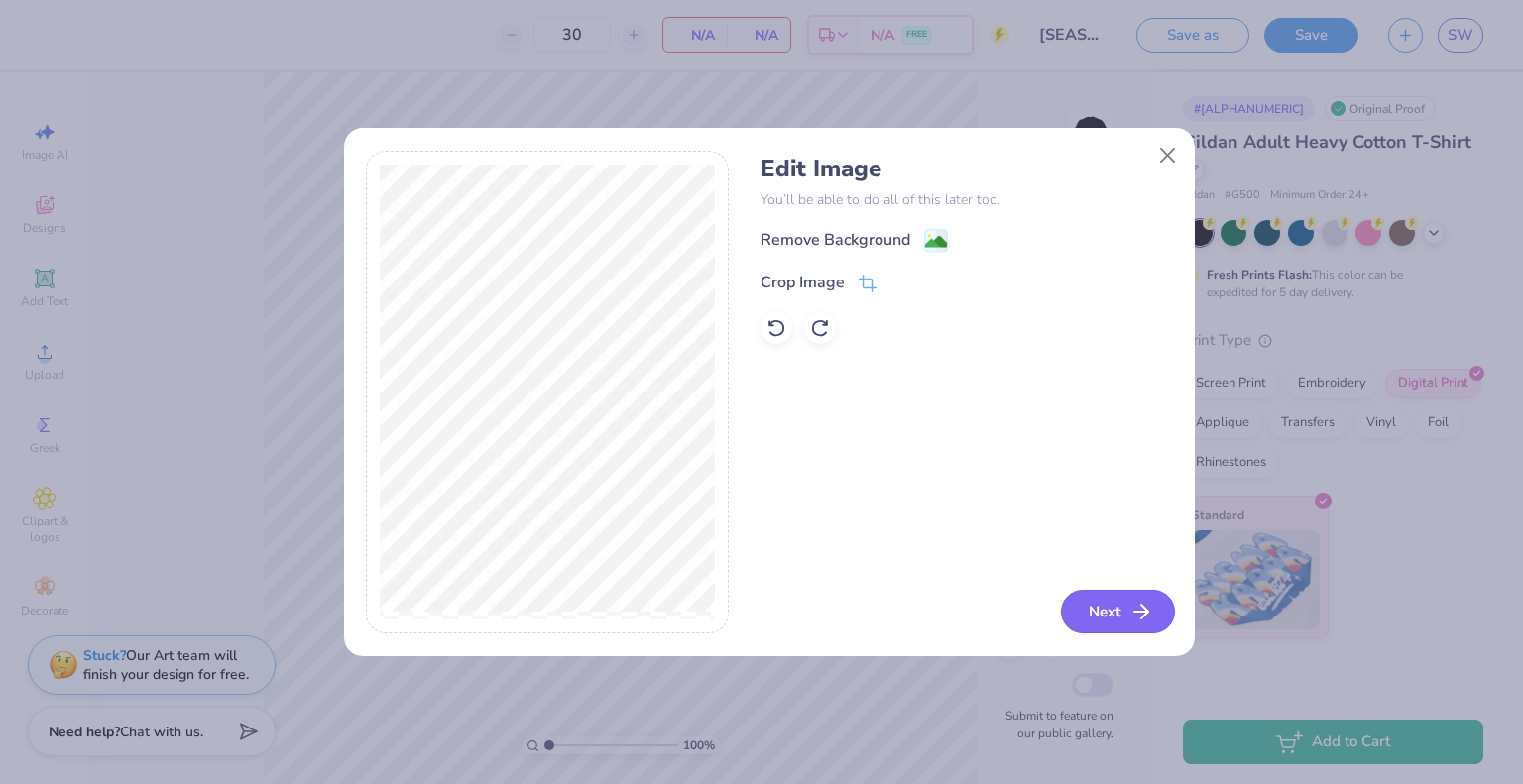 click on "Next" at bounding box center (1117, 612) 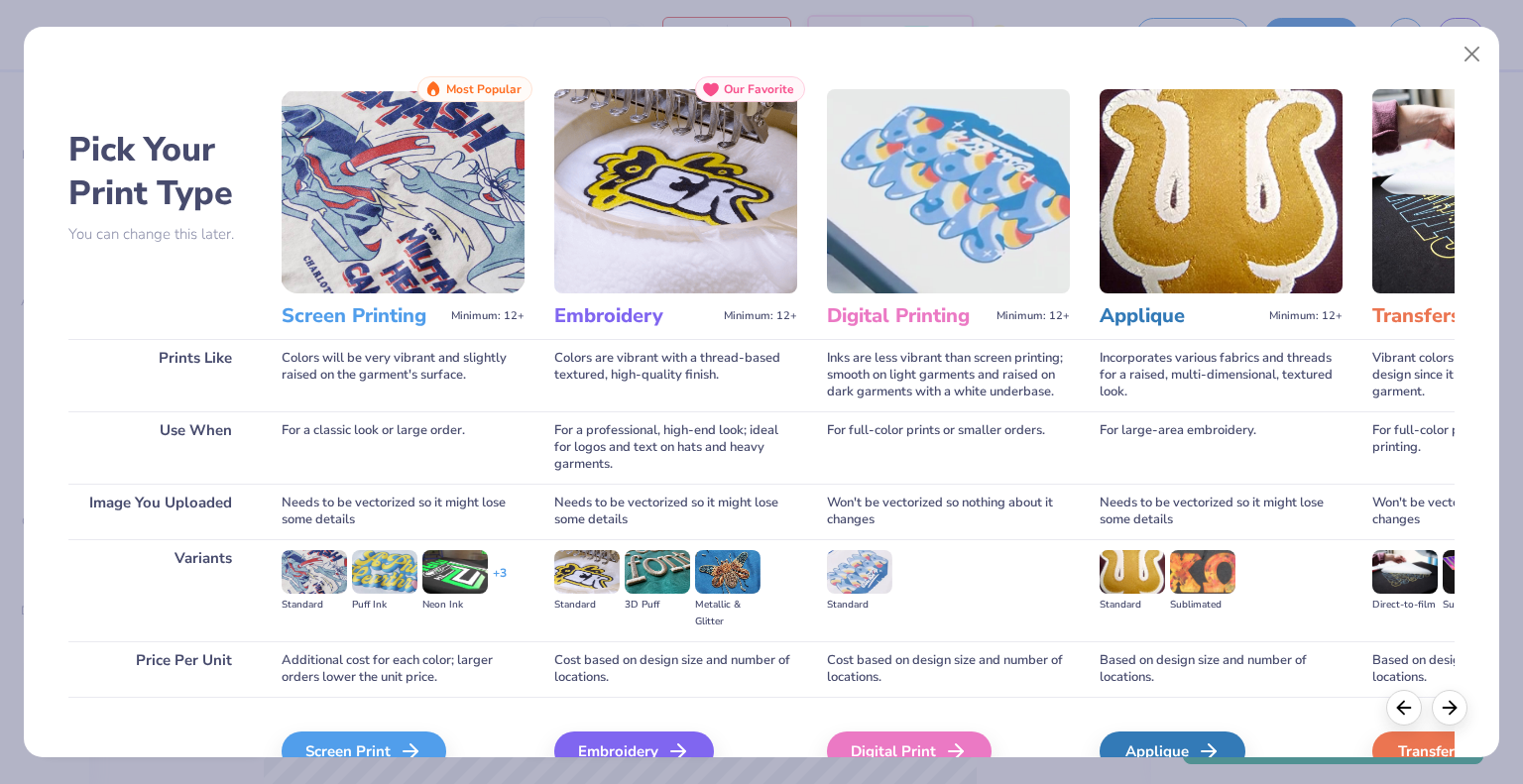 click at bounding box center (403, 191) 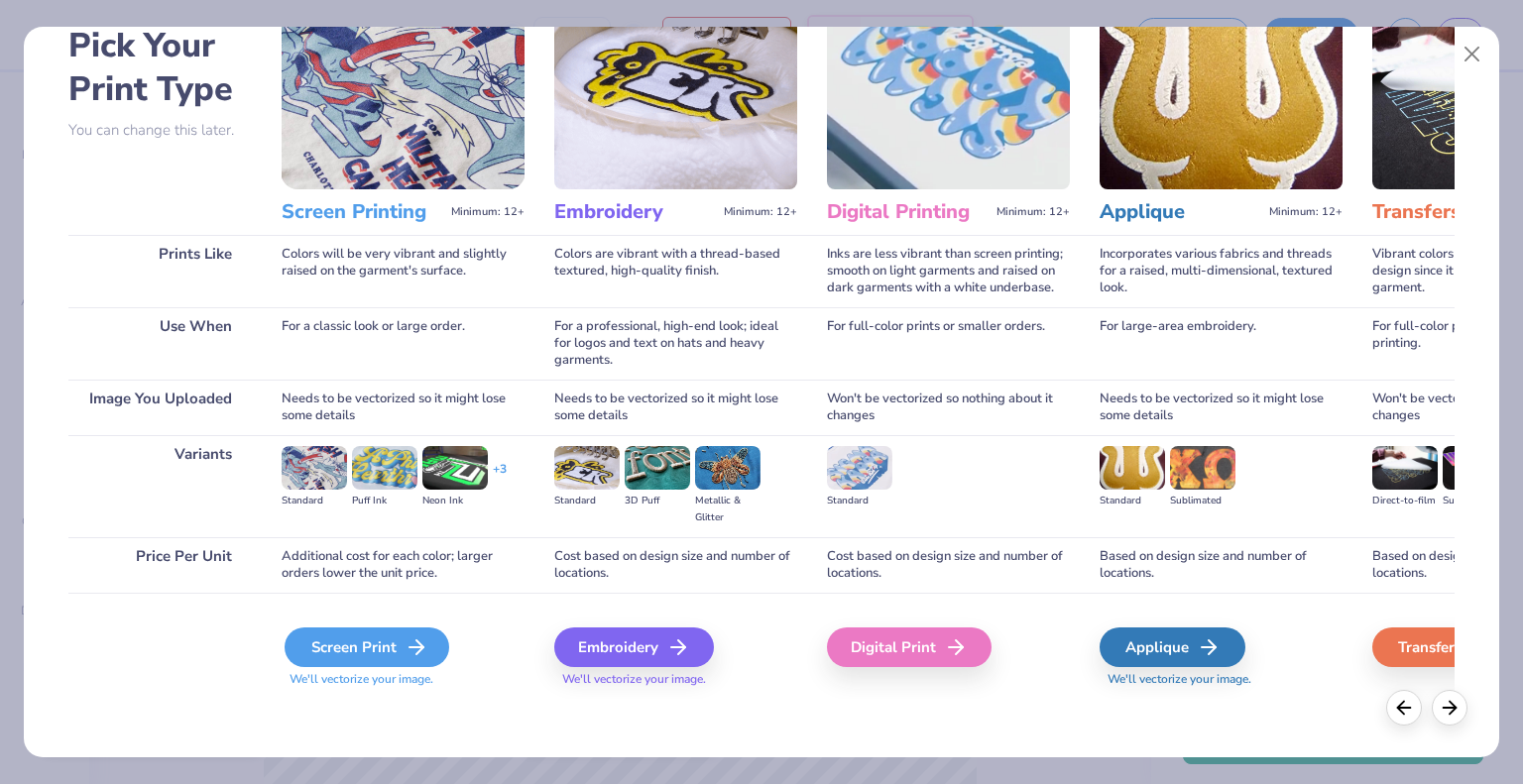 click on "Screen Print" at bounding box center (367, 647) 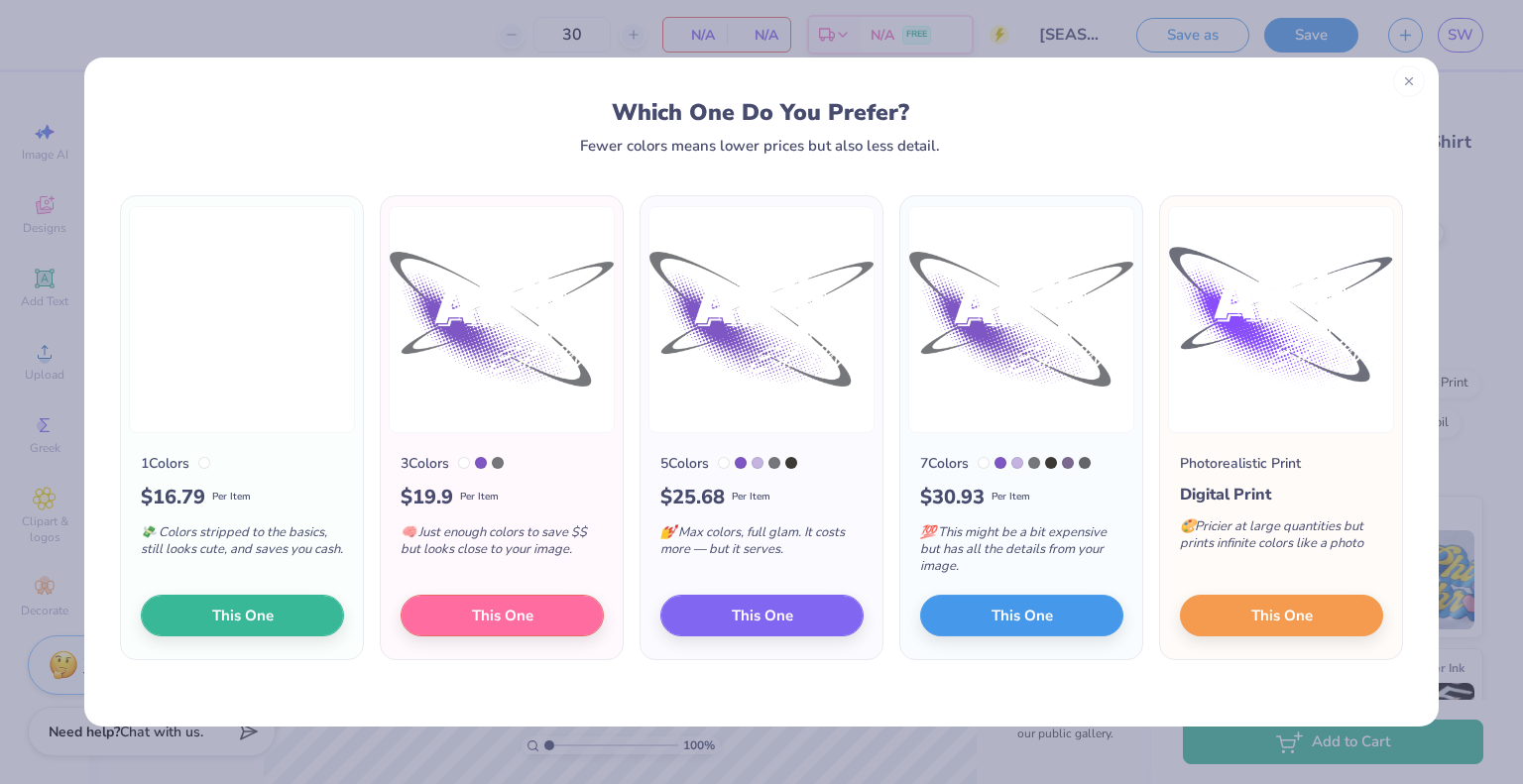 click at bounding box center [1409, 81] 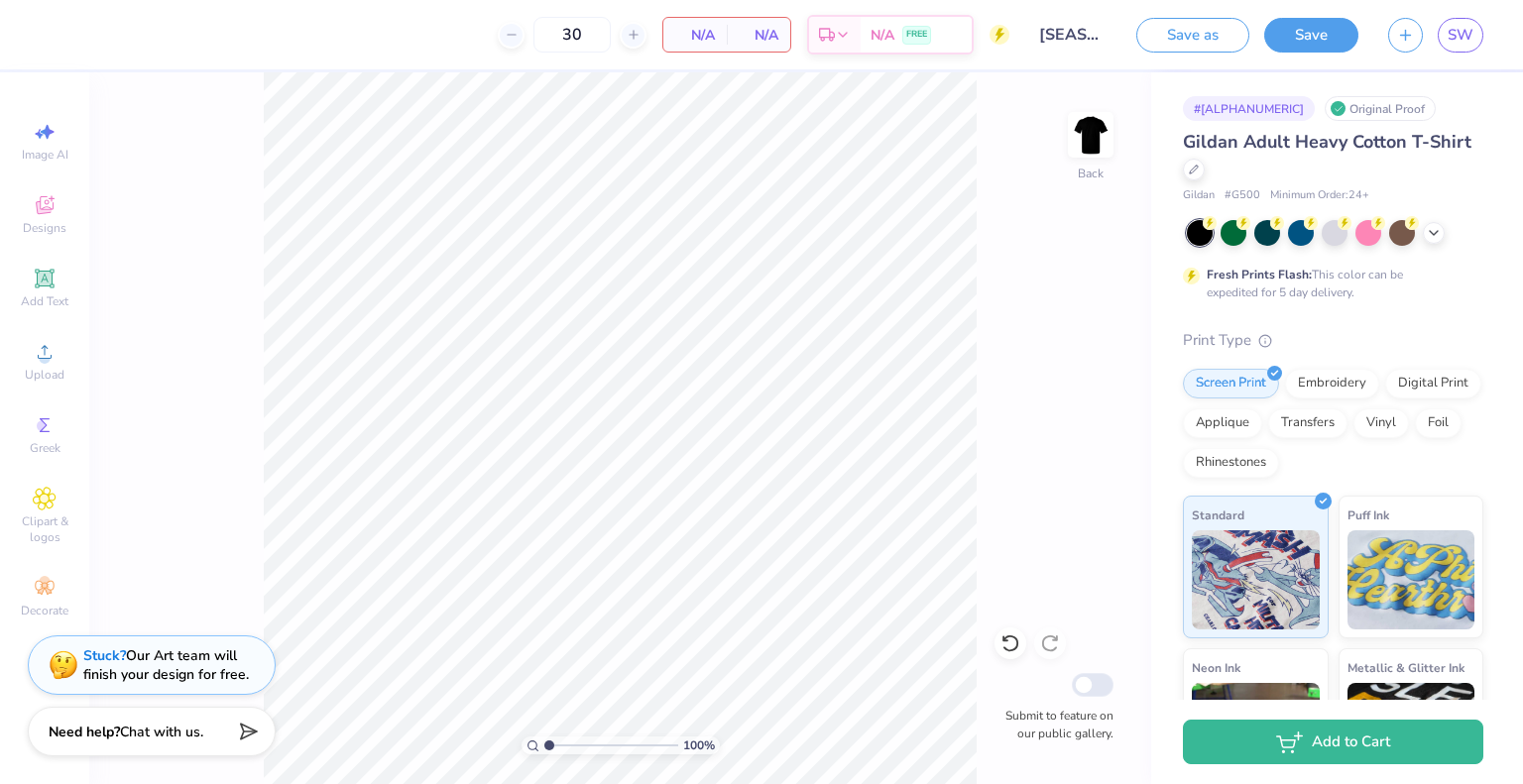 scroll, scrollTop: 0, scrollLeft: 0, axis: both 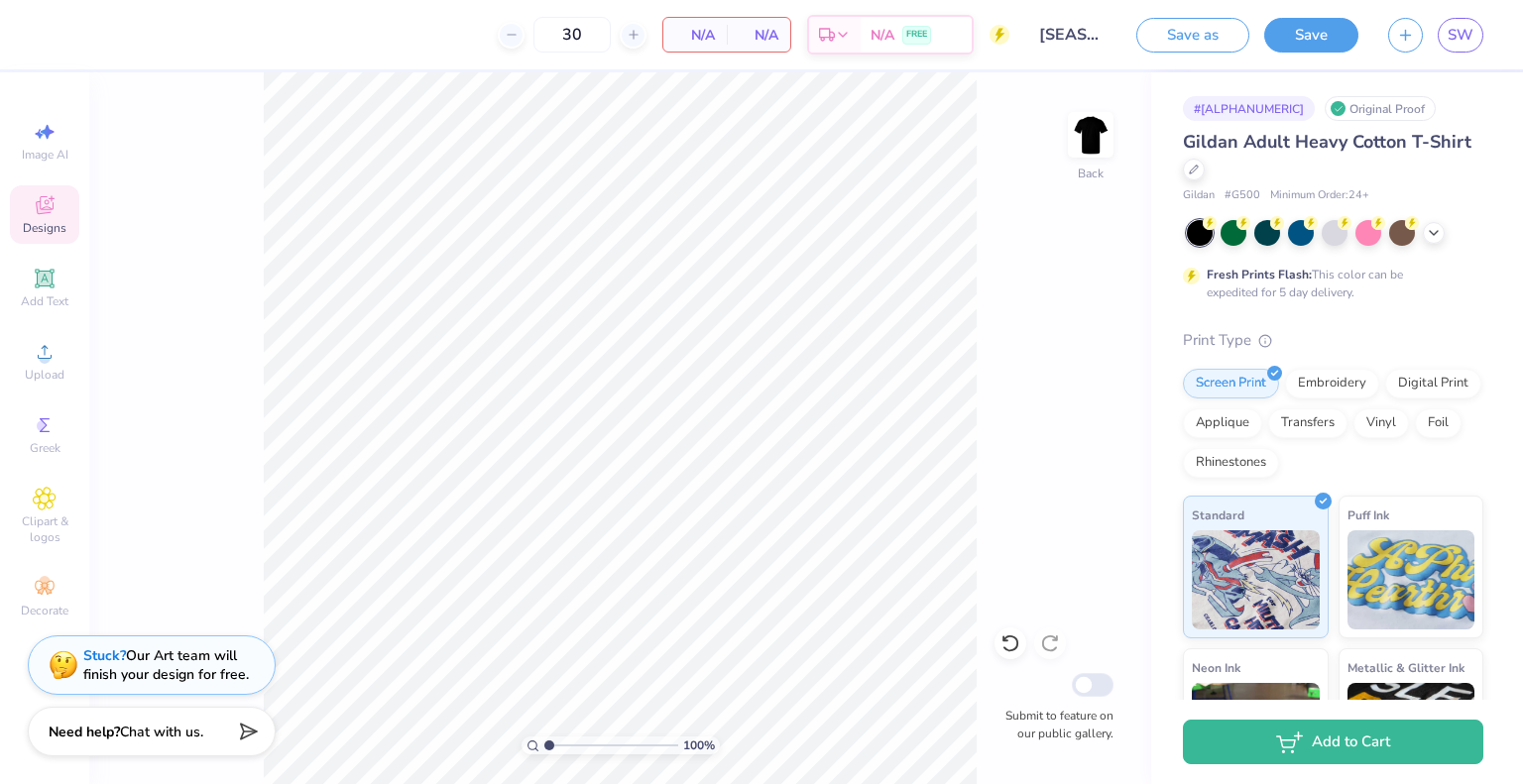 click 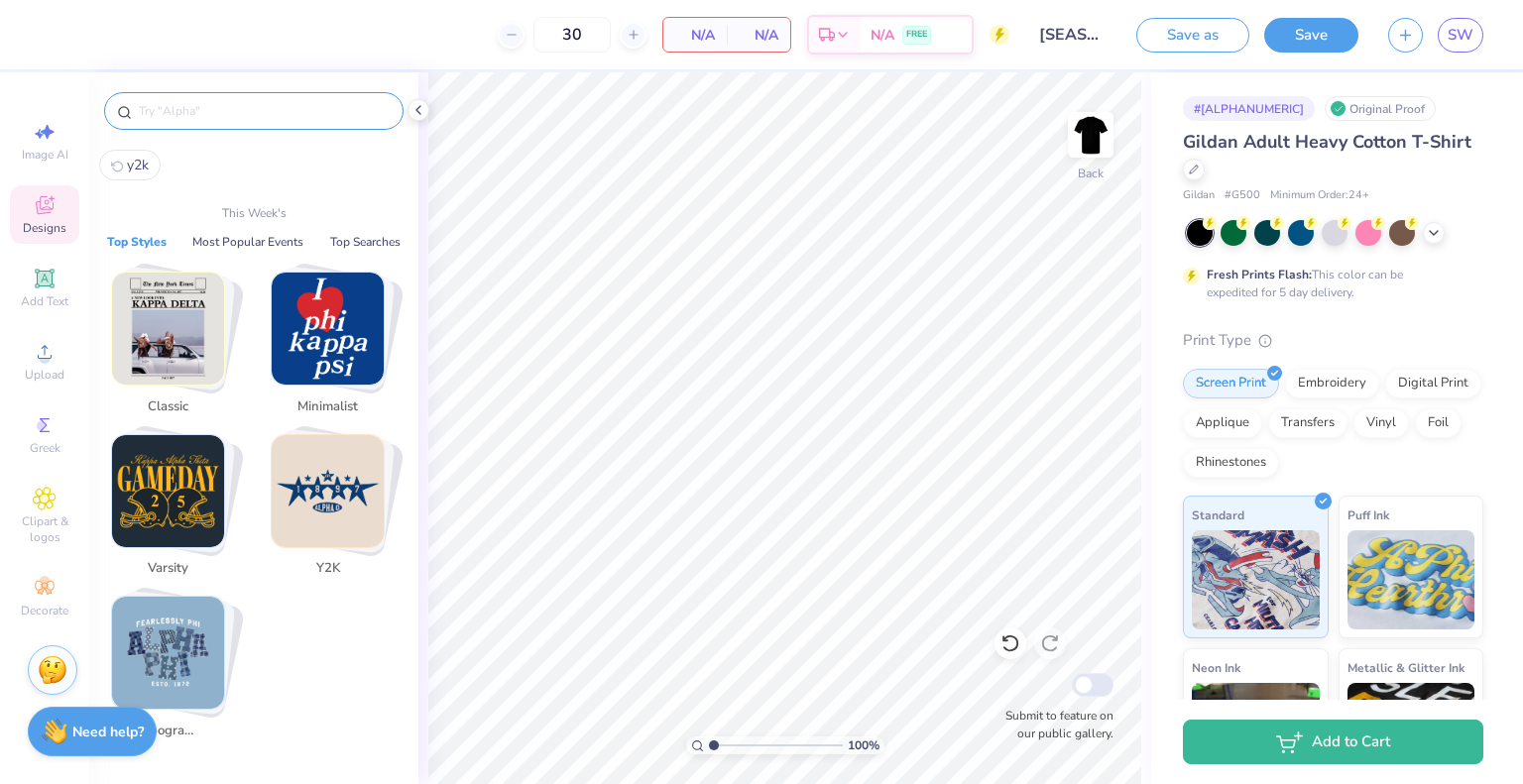 click at bounding box center [264, 111] 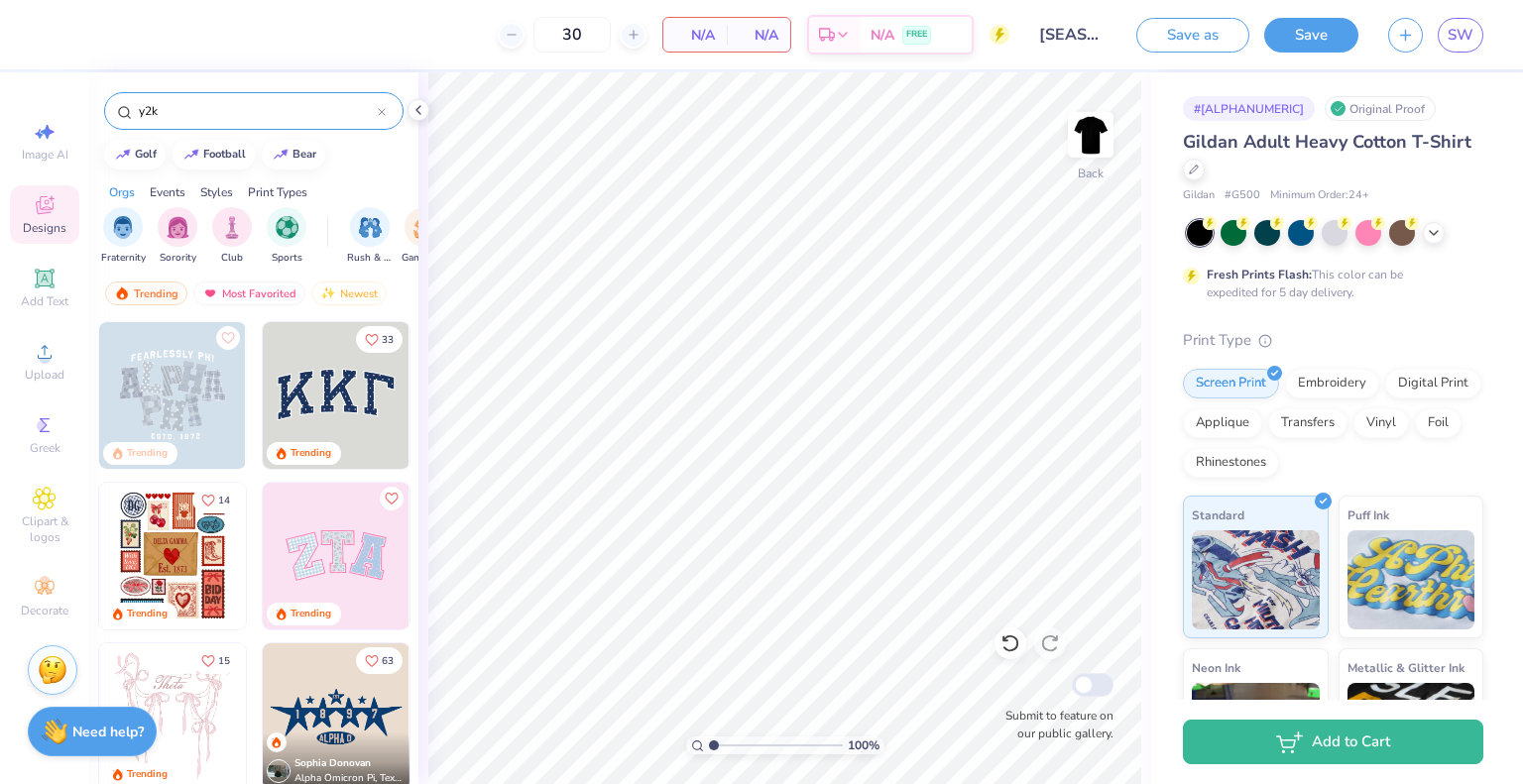 type on "y2k" 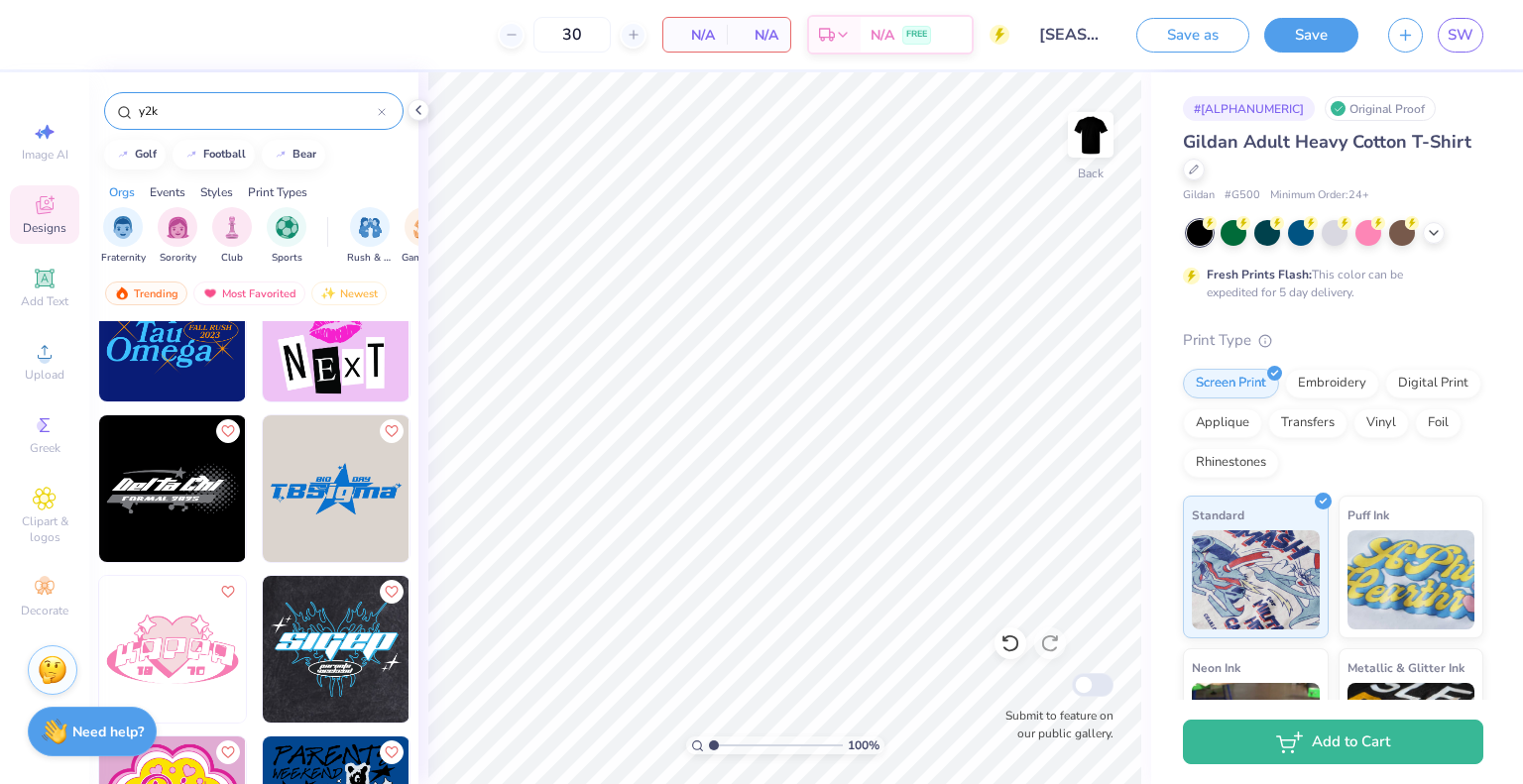 scroll, scrollTop: 7290, scrollLeft: 0, axis: vertical 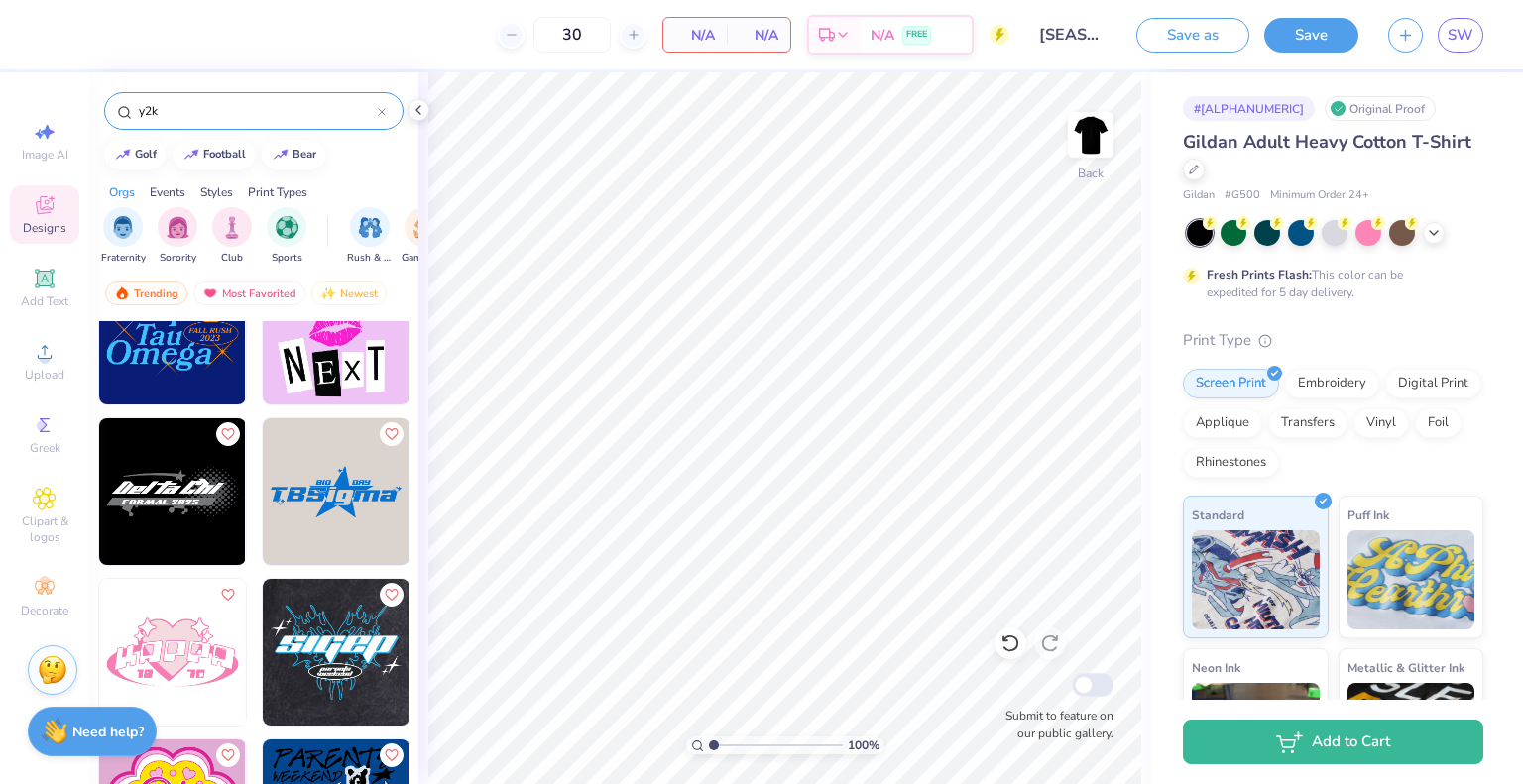 click at bounding box center (173, 492) 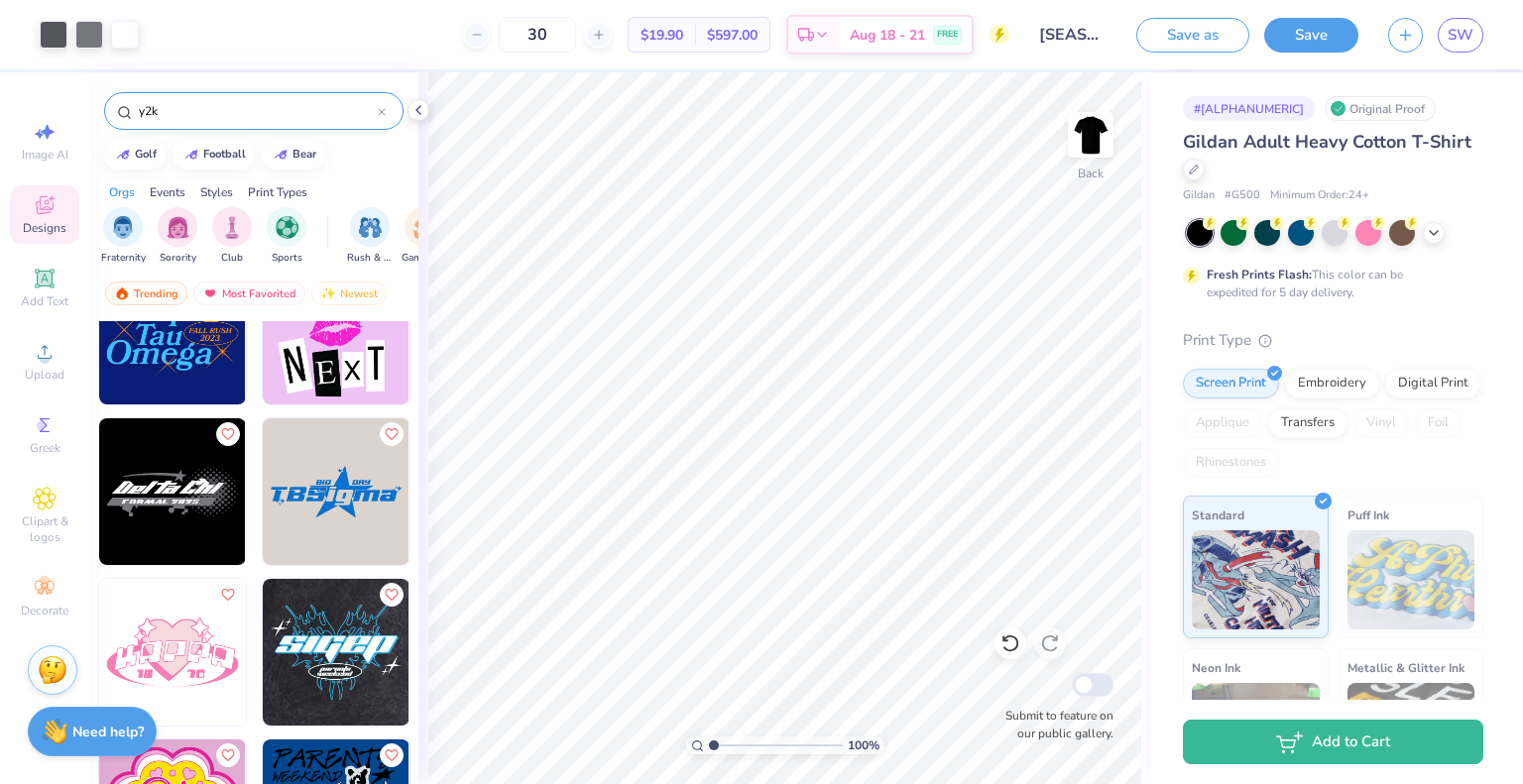click on "Save as Save SW" at bounding box center [1330, 35] 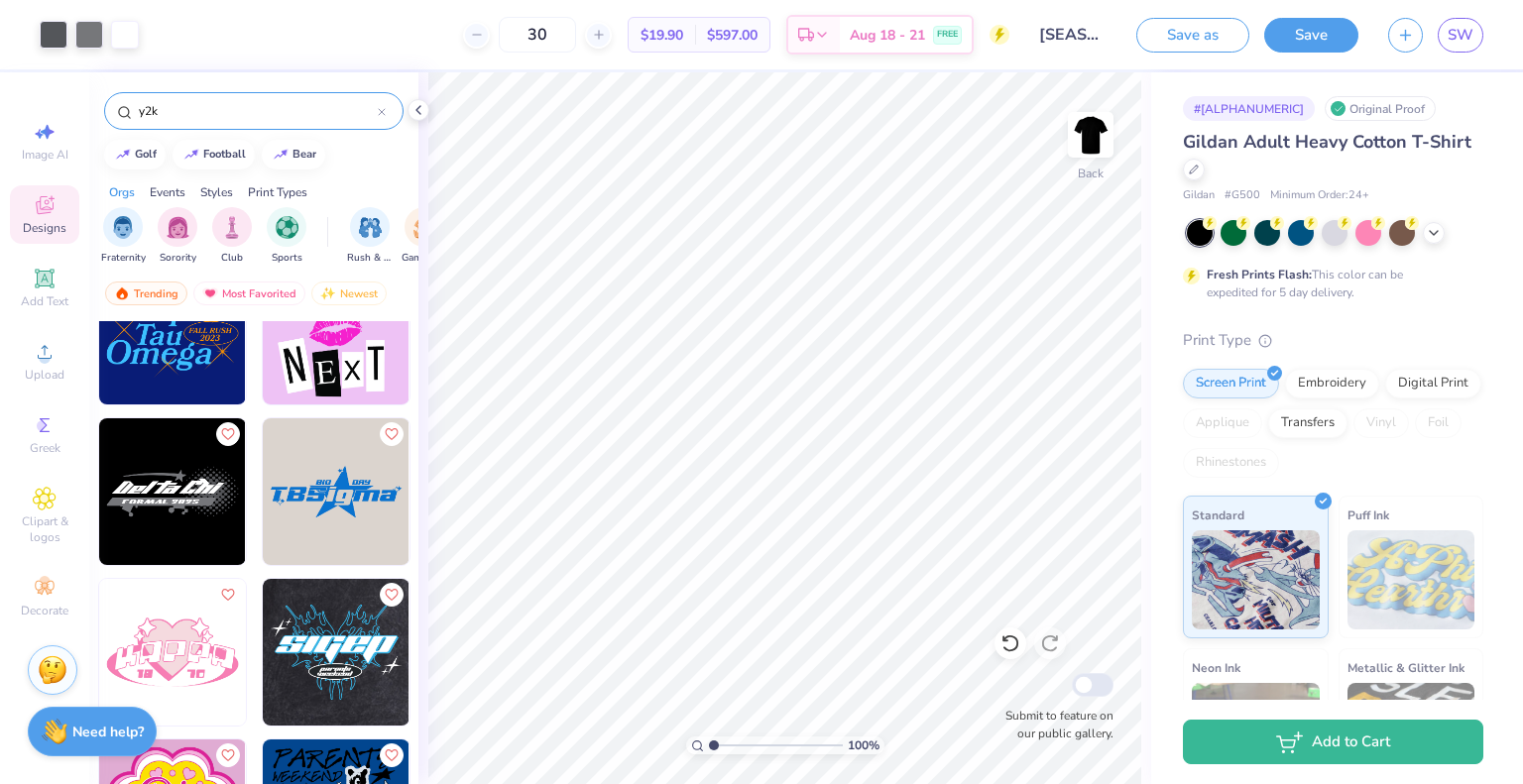 click on "Save as Save SW" at bounding box center (1330, 35) 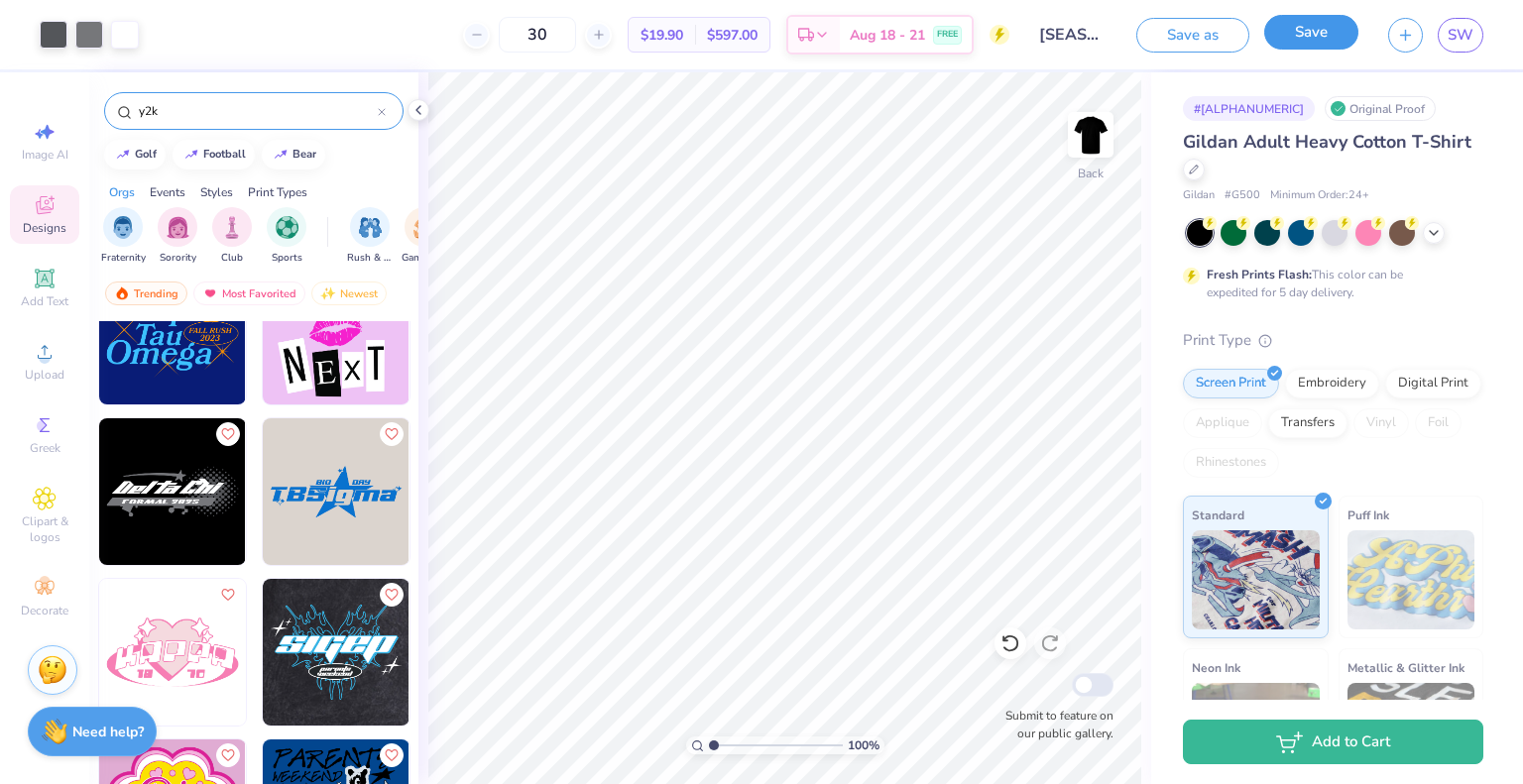 click on "Save" at bounding box center [1311, 32] 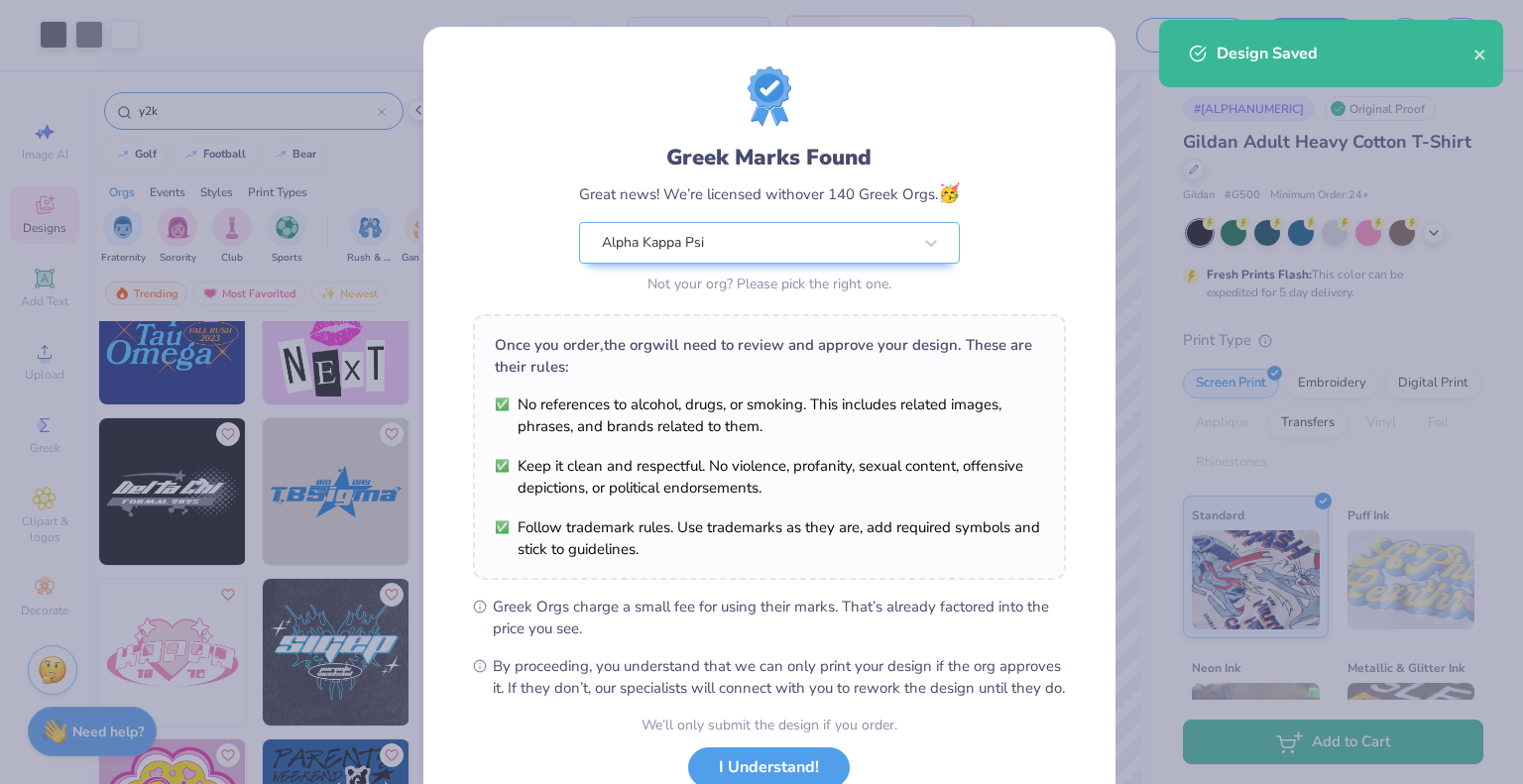 scroll, scrollTop: 142, scrollLeft: 0, axis: vertical 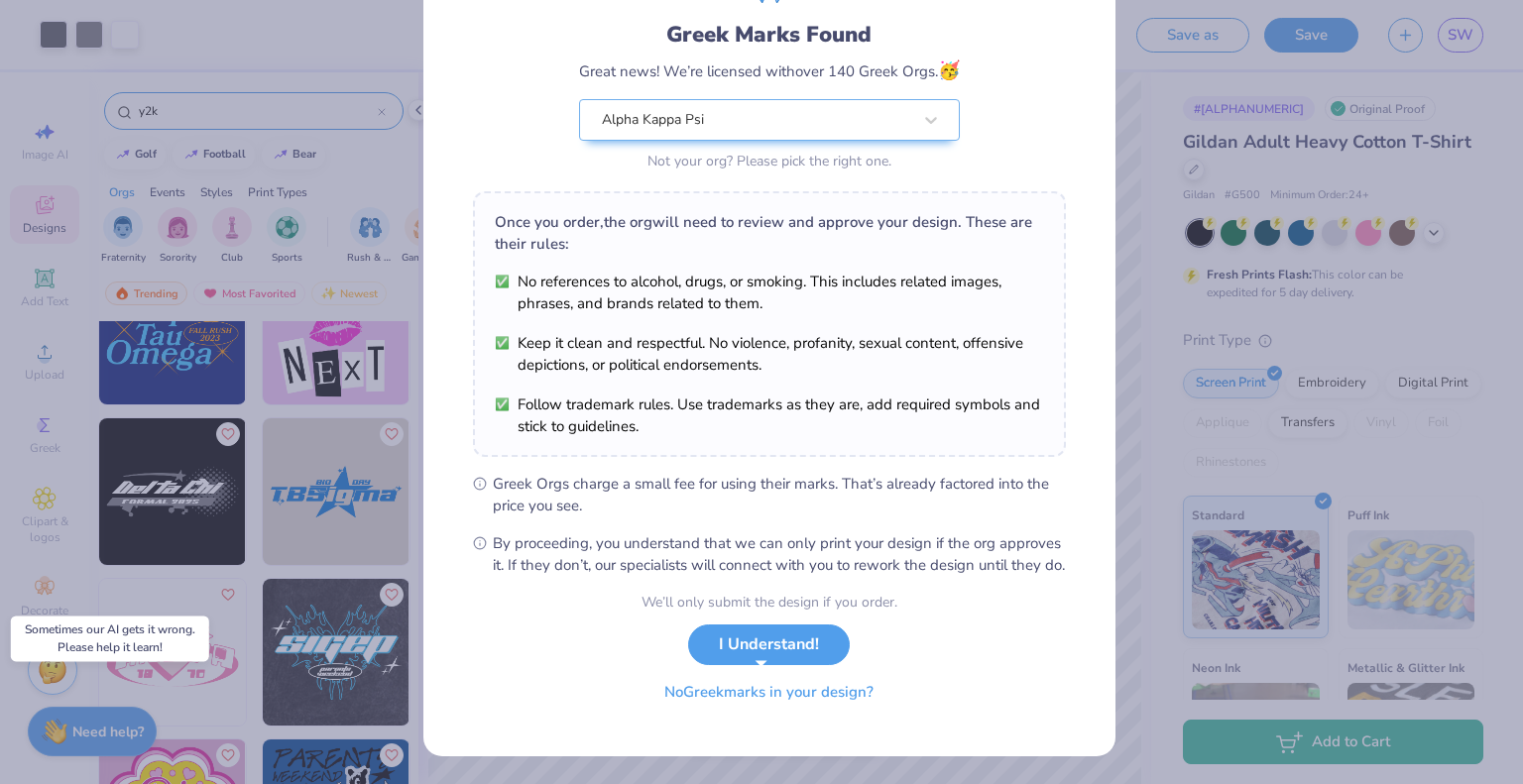 click on "No  Greek  marks in your design?" at bounding box center (768, 692) 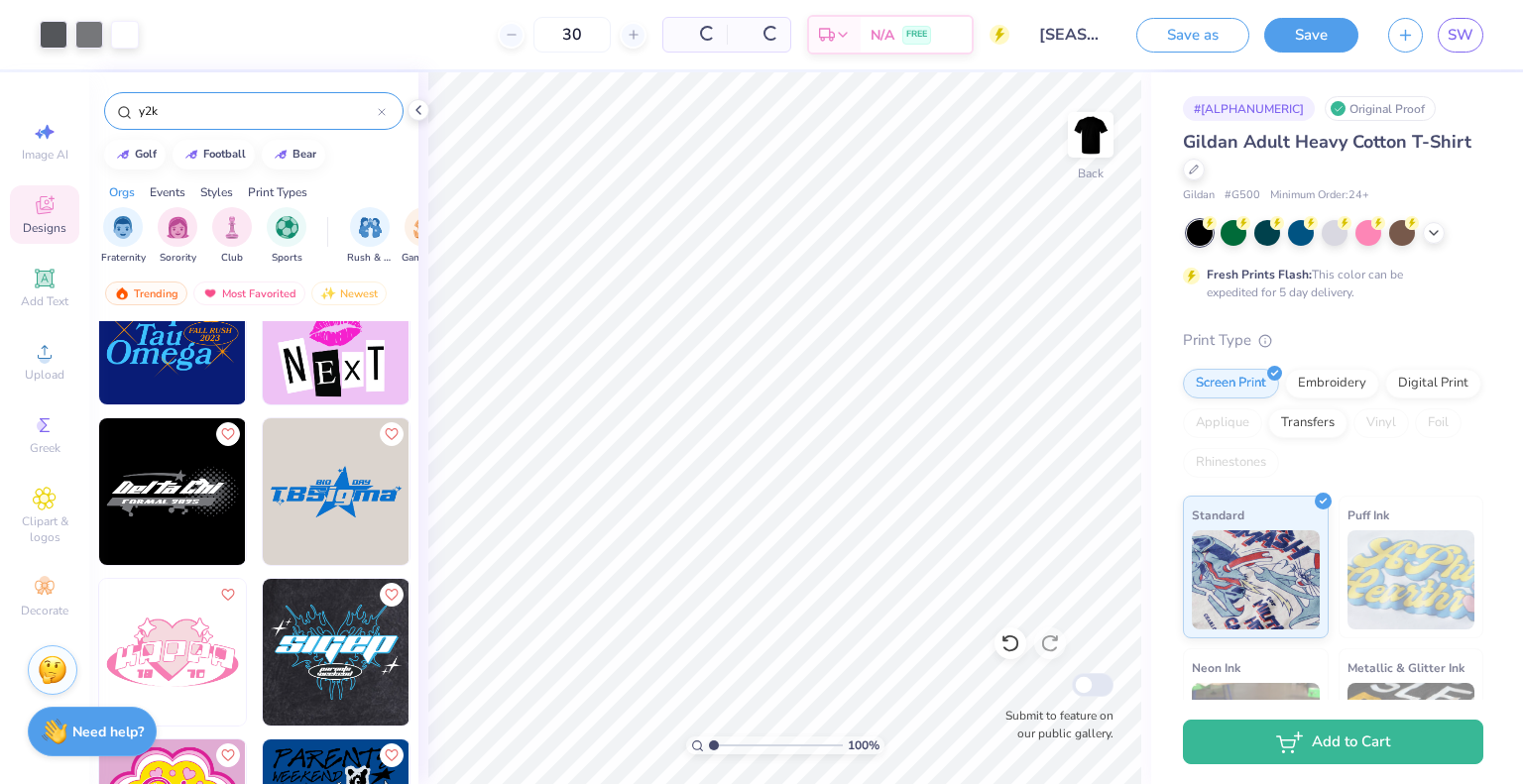 scroll, scrollTop: 0, scrollLeft: 0, axis: both 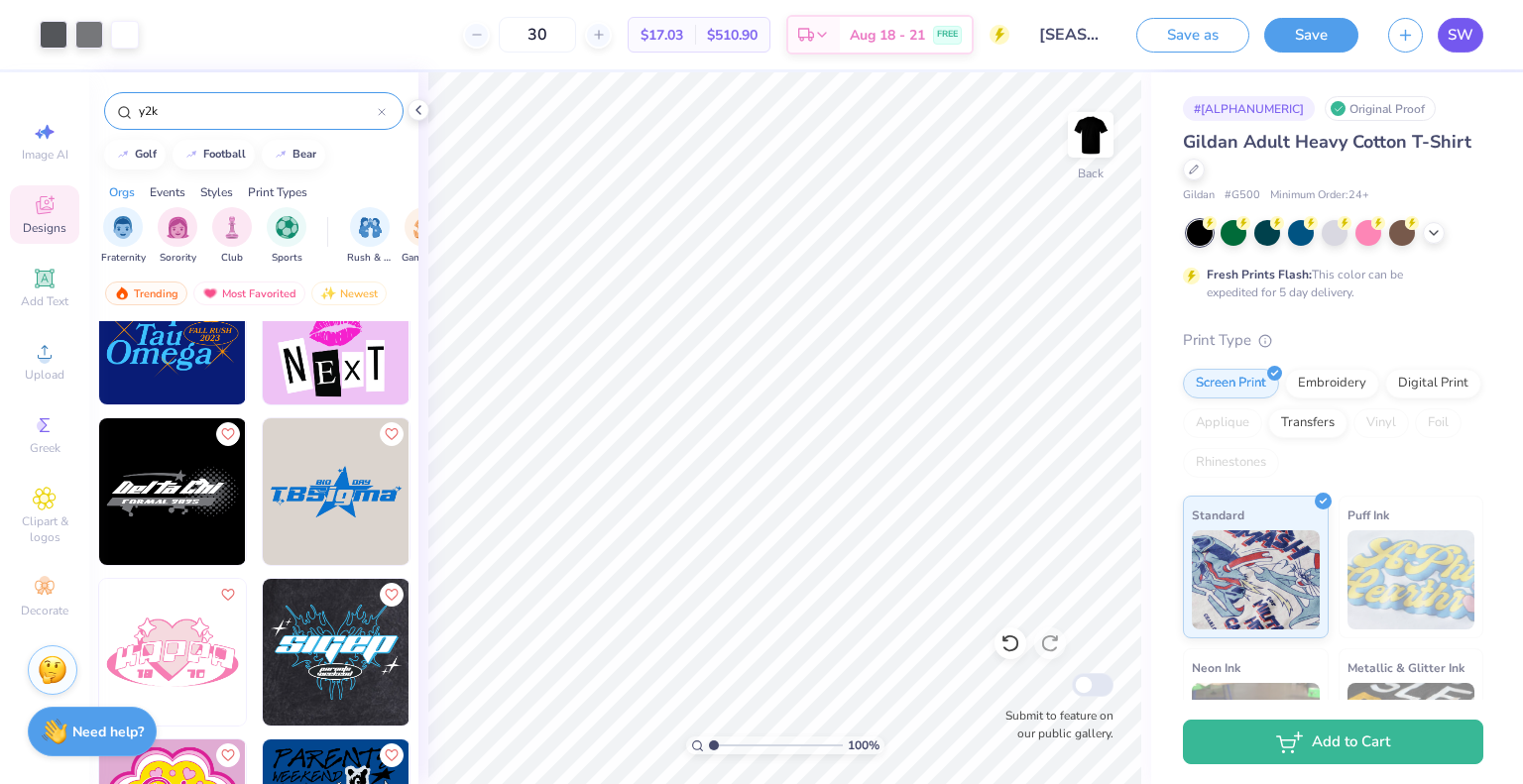 click on "SW" at bounding box center (1461, 35) 